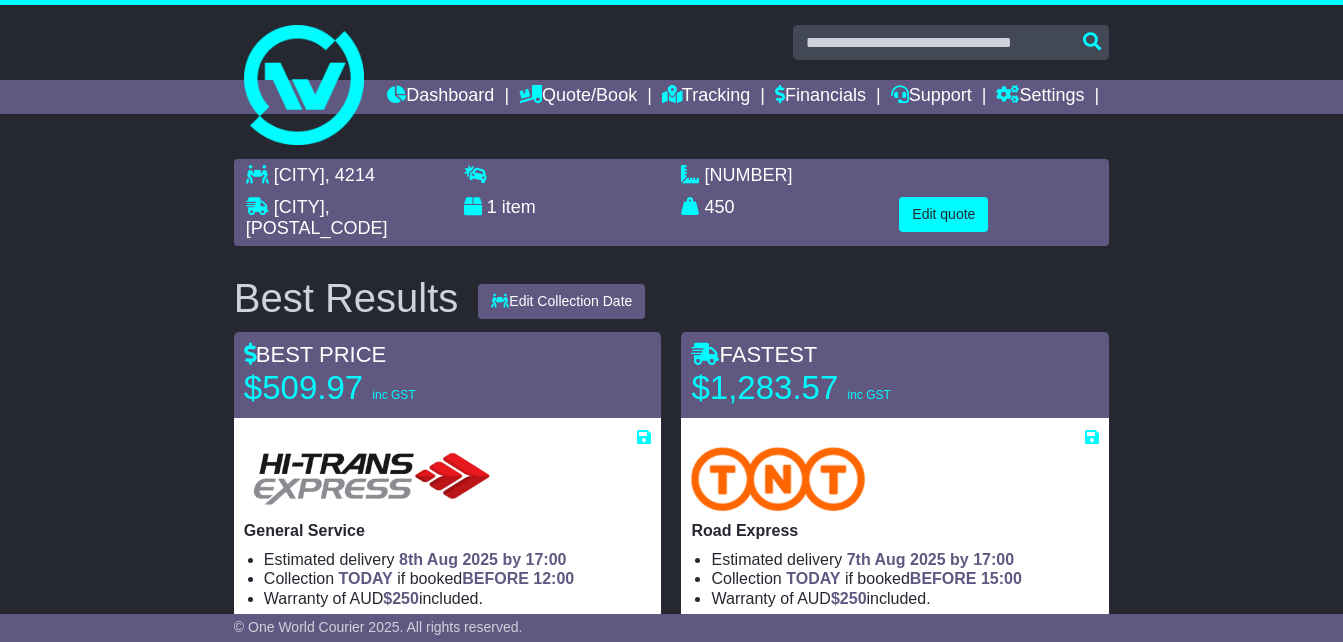 scroll, scrollTop: 0, scrollLeft: 0, axis: both 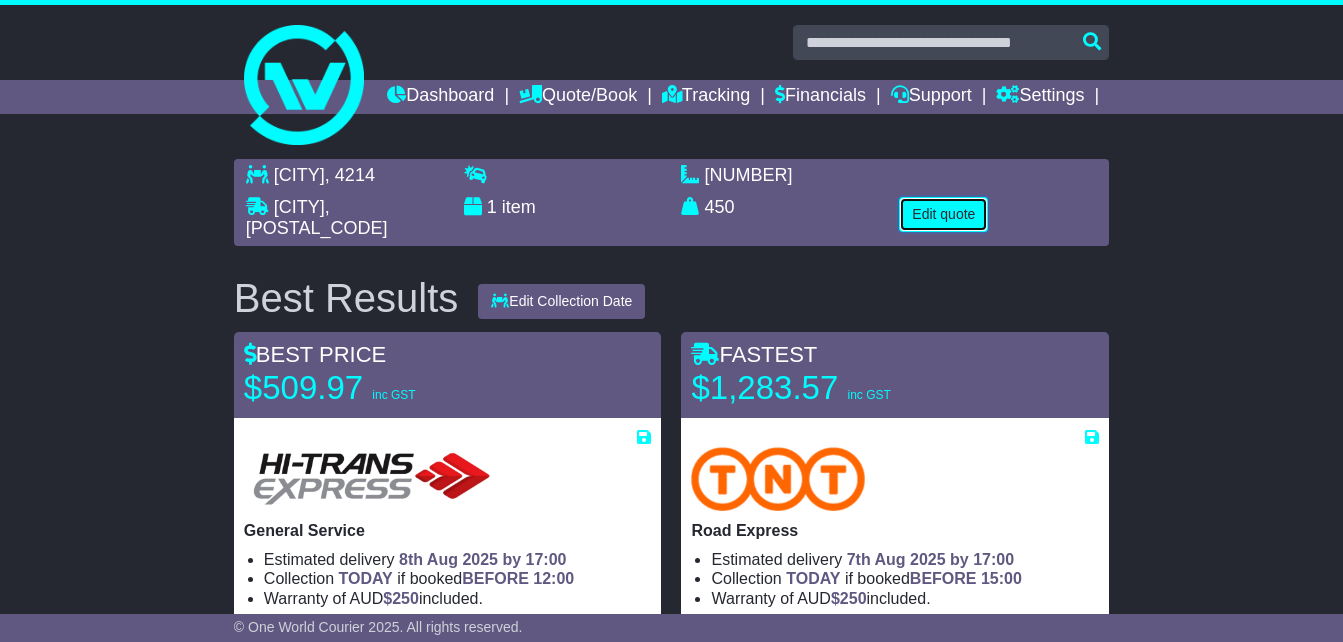 drag, startPoint x: 946, startPoint y: 247, endPoint x: 778, endPoint y: 233, distance: 168.58232 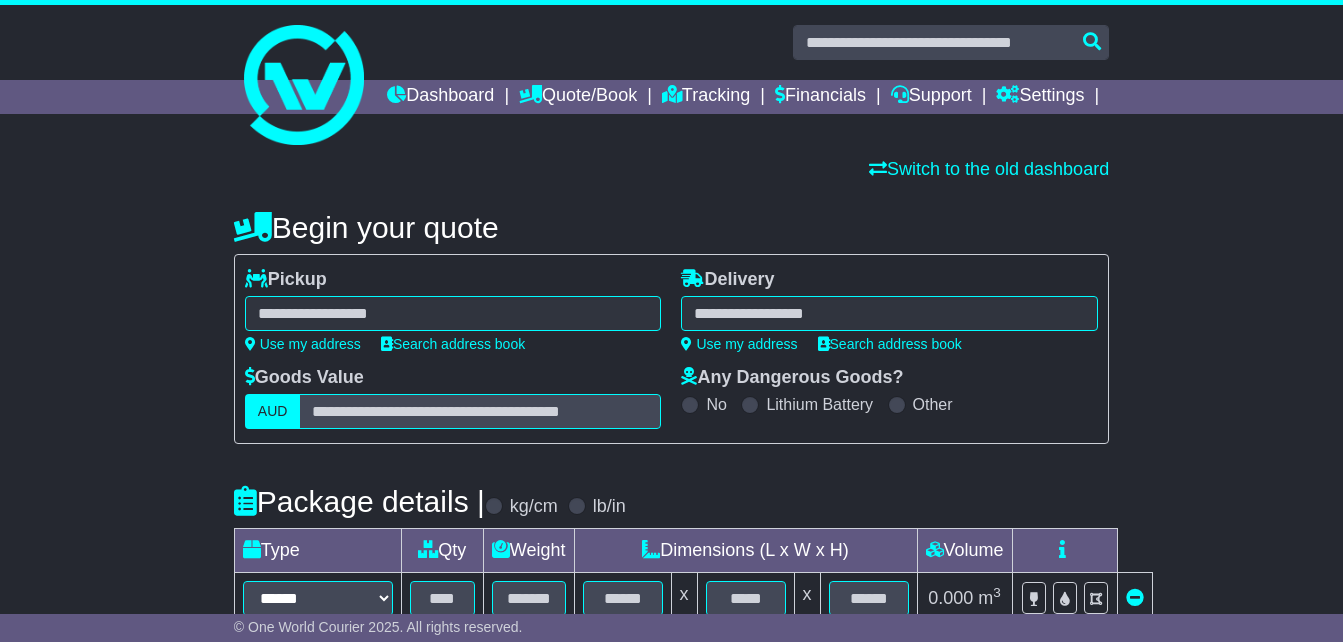 scroll, scrollTop: 0, scrollLeft: 0, axis: both 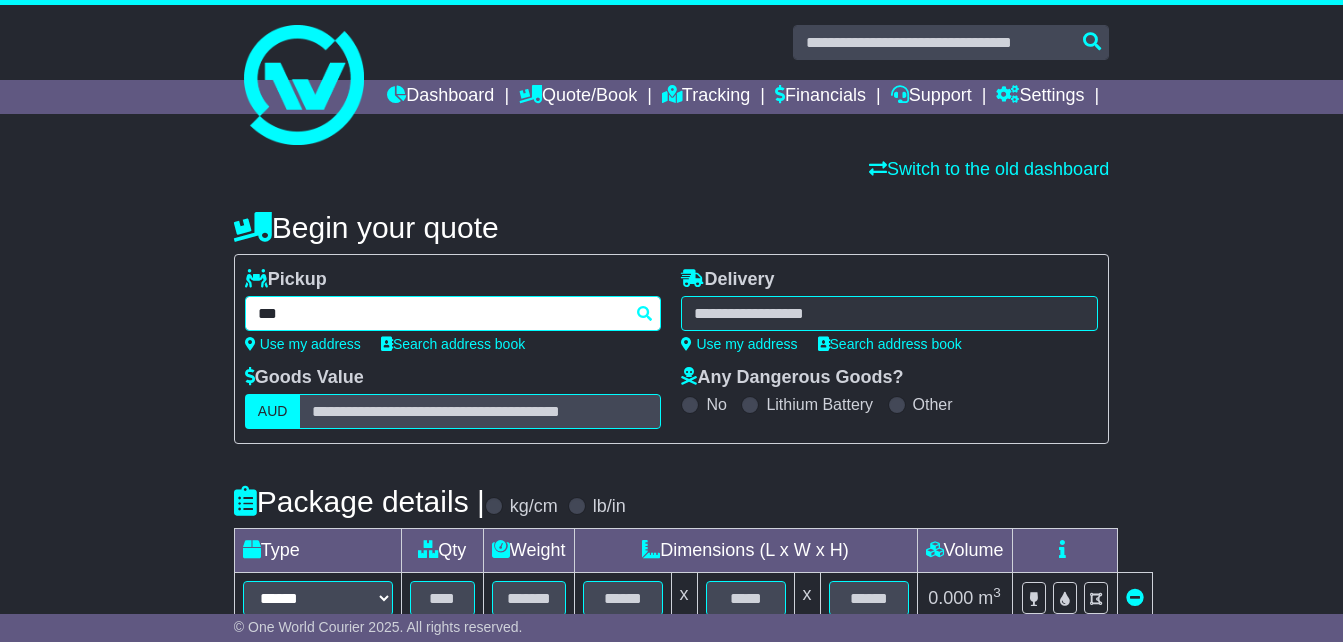 type on "****" 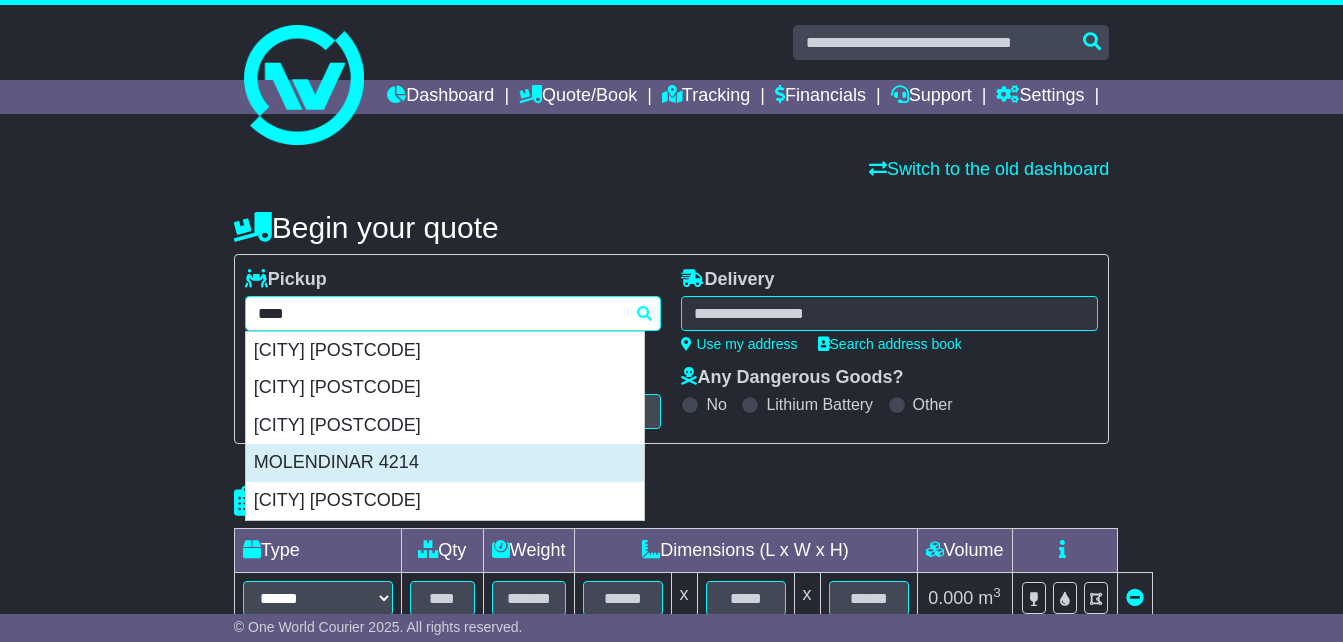 click on "MOLENDINAR 4214" at bounding box center [445, 463] 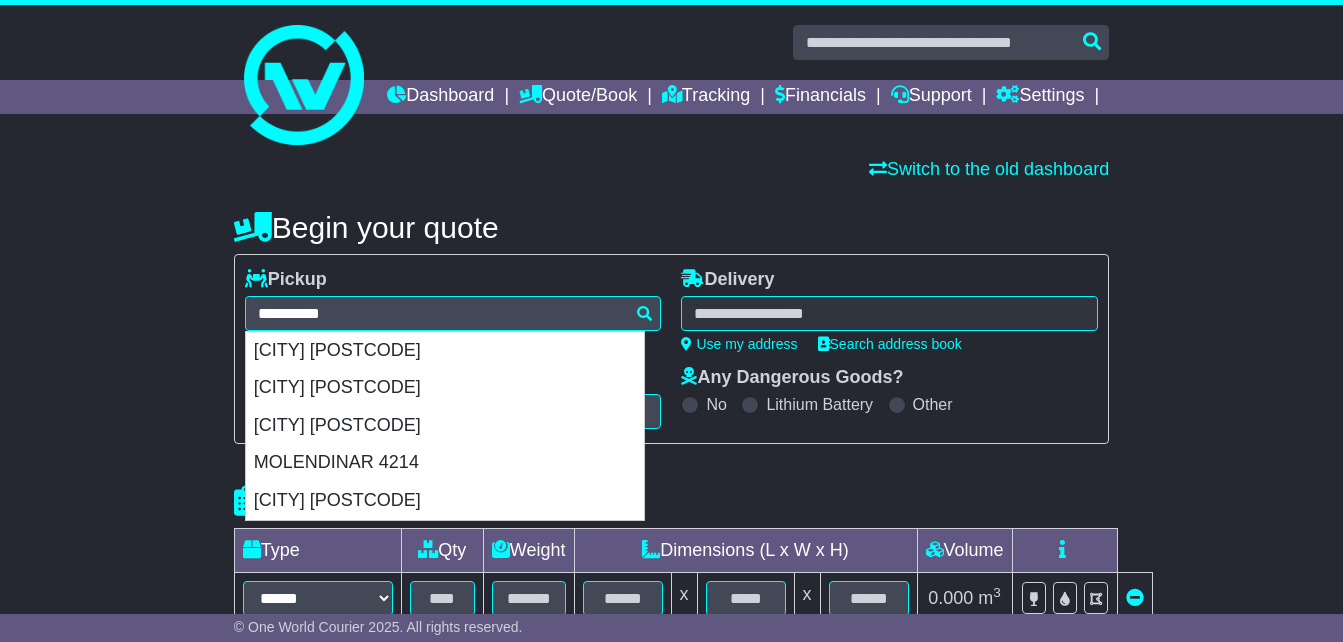 type on "**********" 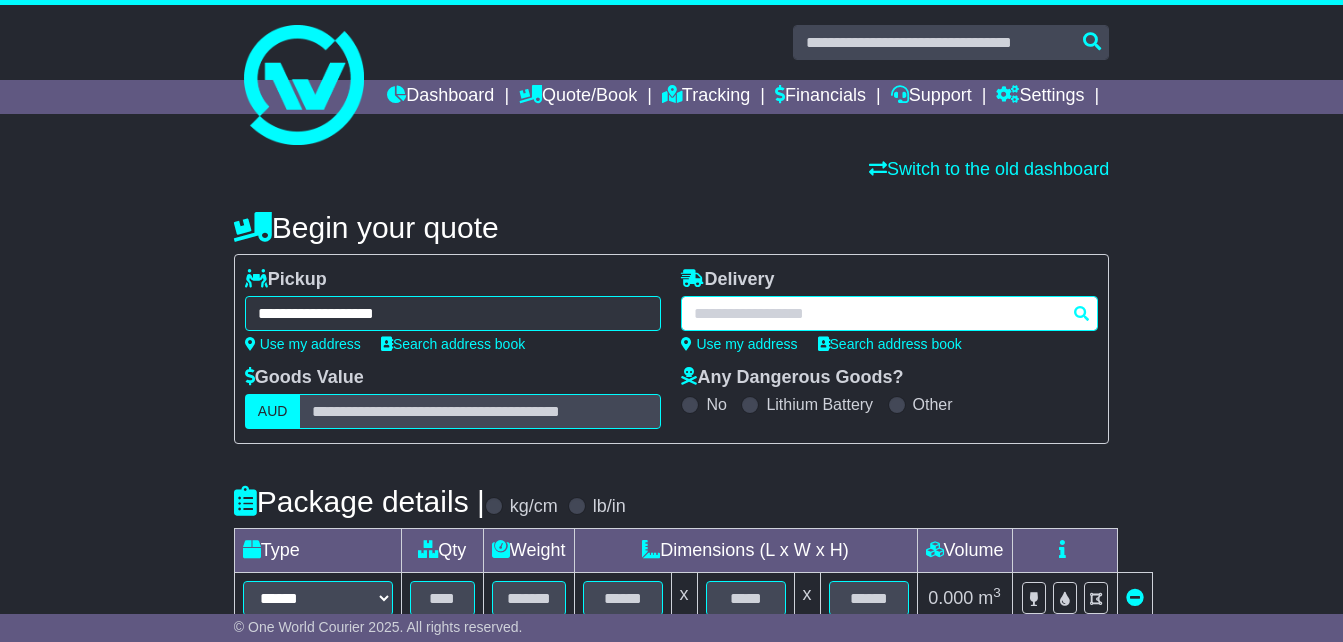 click at bounding box center [889, 313] 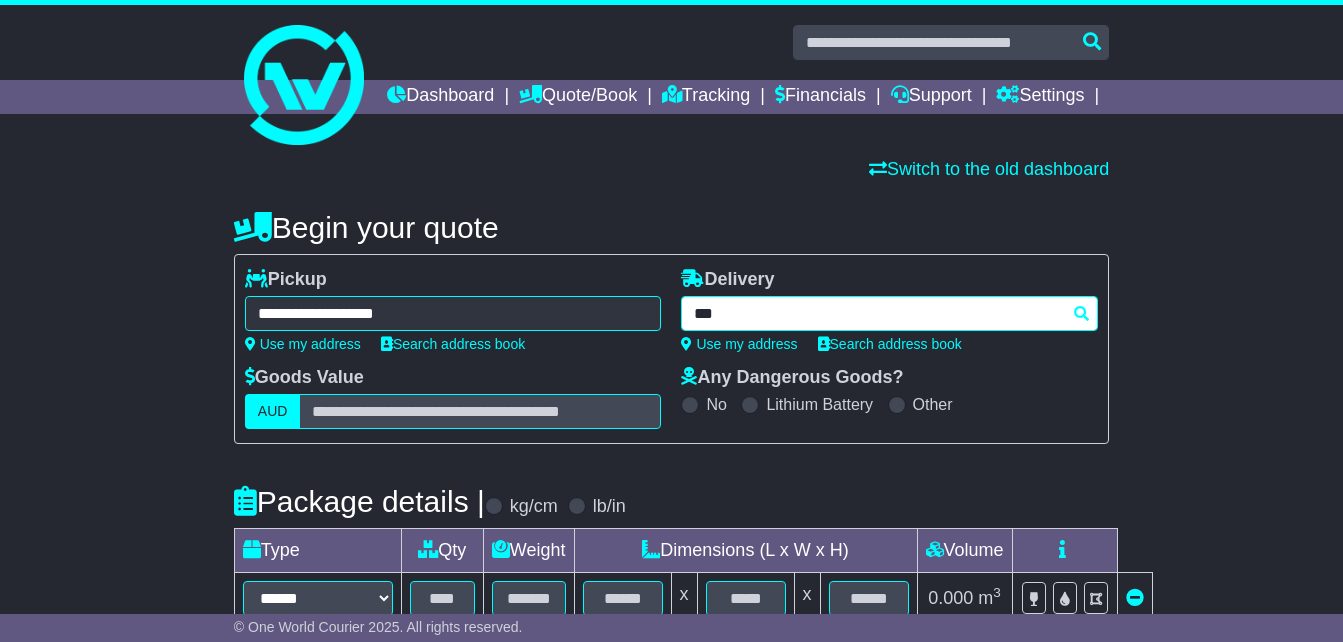 type on "****" 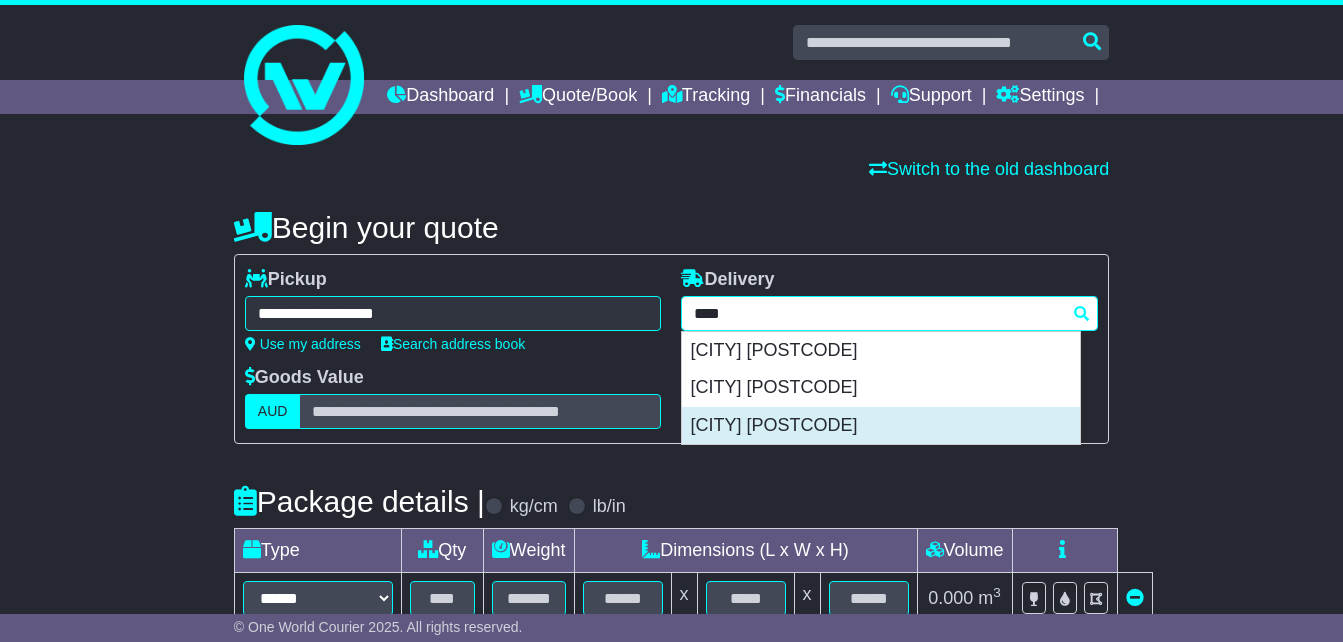 click on "[CITY] [POSTCODE]" at bounding box center [881, 426] 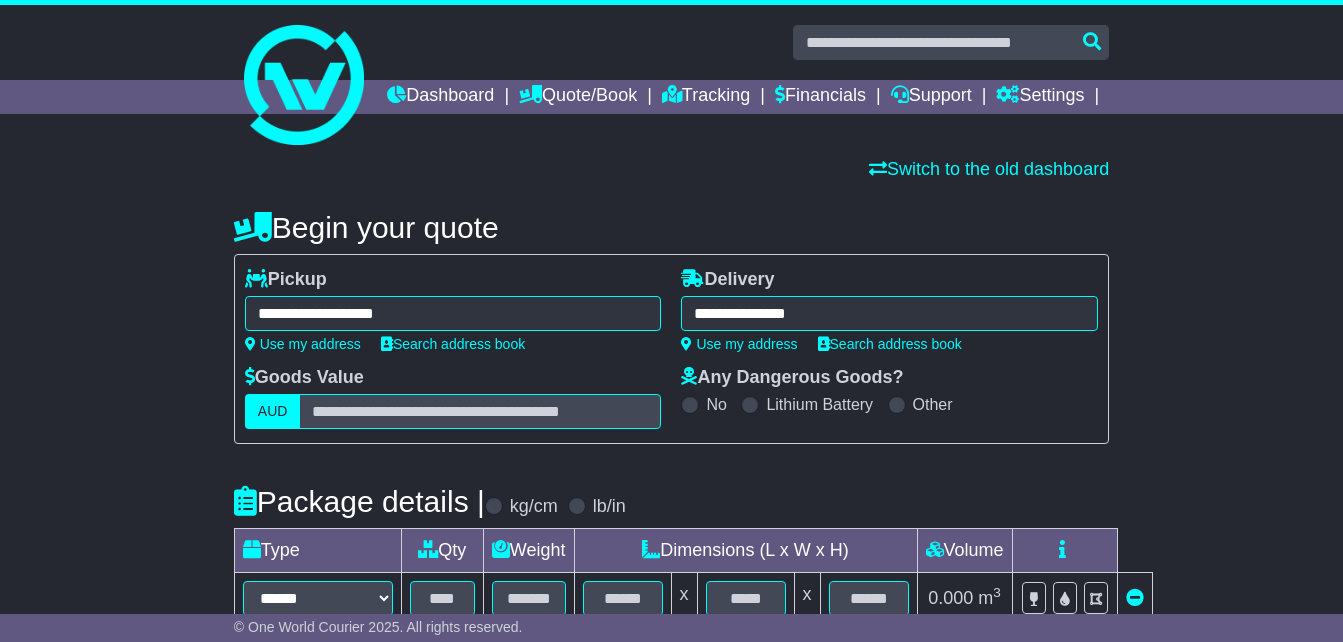 type on "**********" 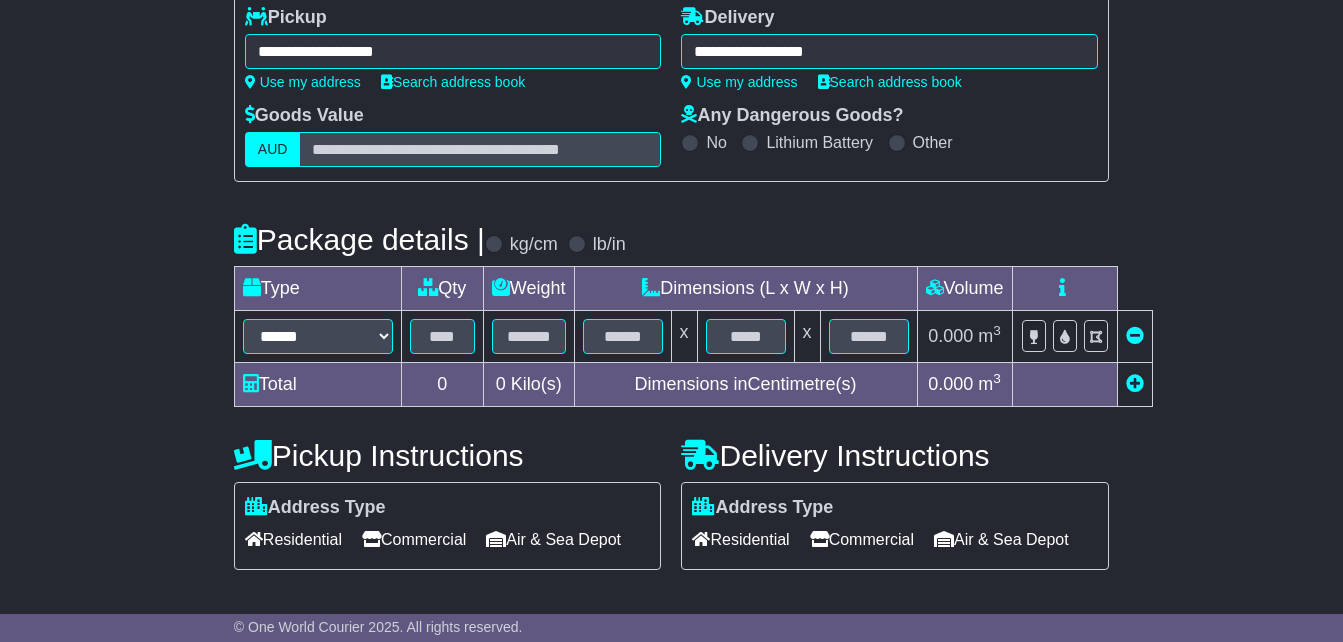 scroll, scrollTop: 400, scrollLeft: 0, axis: vertical 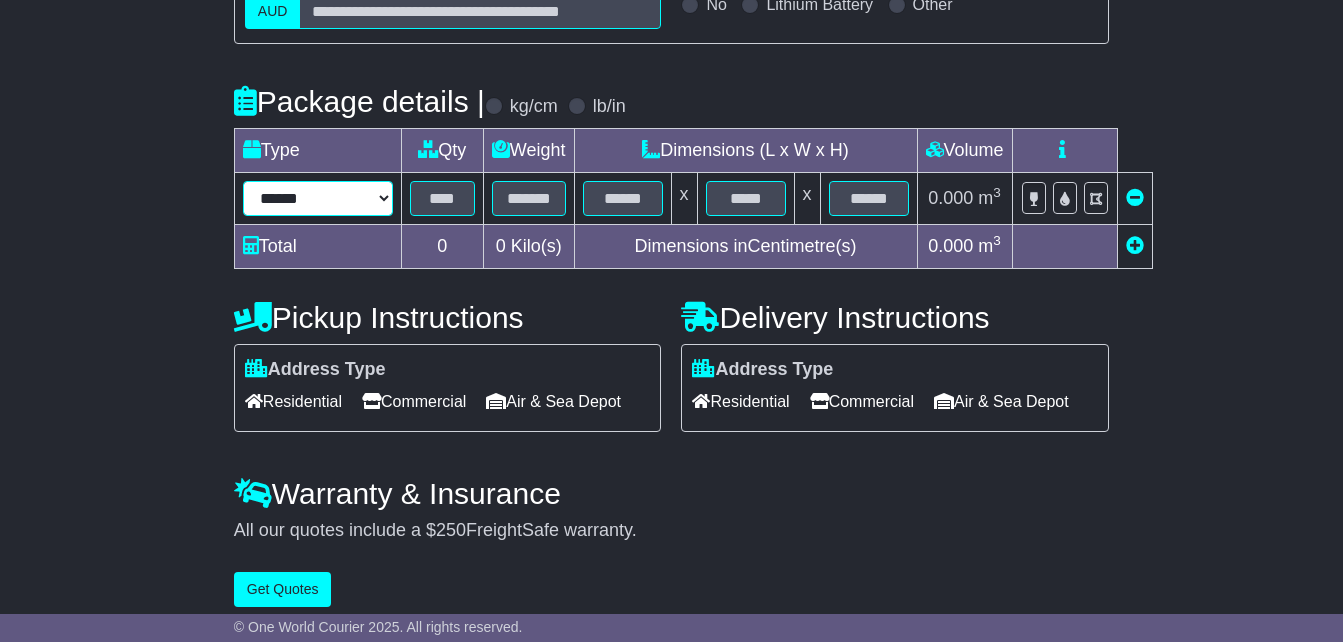 click on "**********" at bounding box center (318, 198) 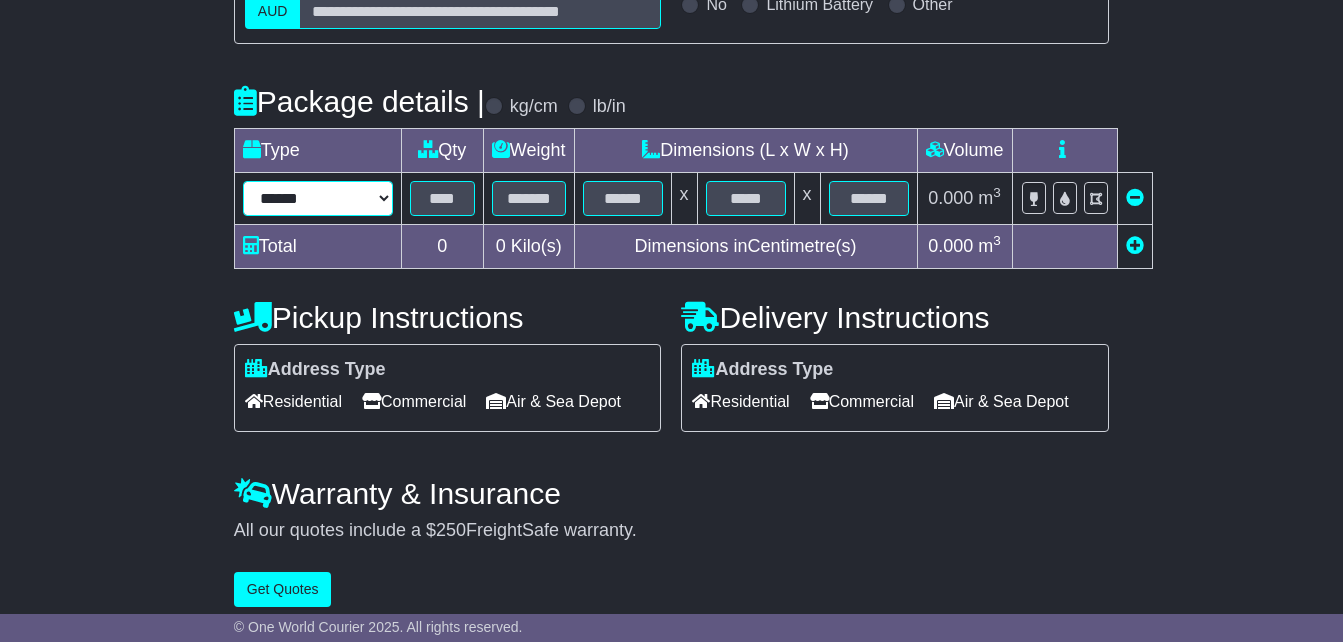 select on "*****" 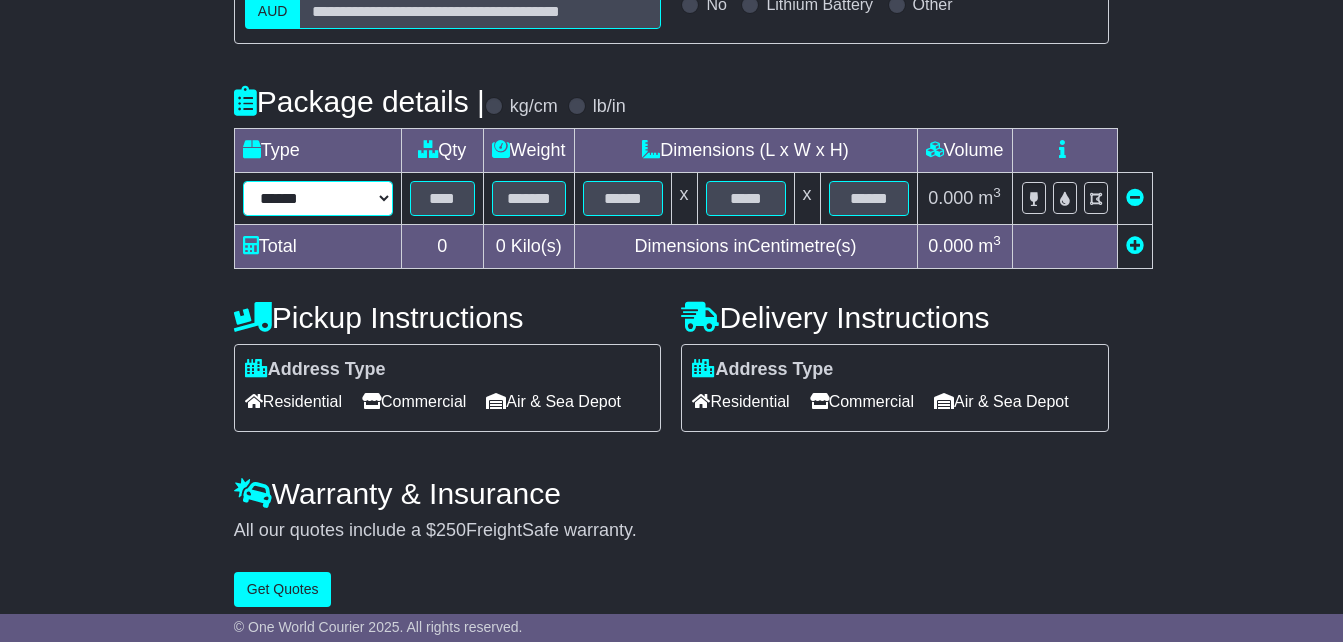 click on "**********" at bounding box center [318, 198] 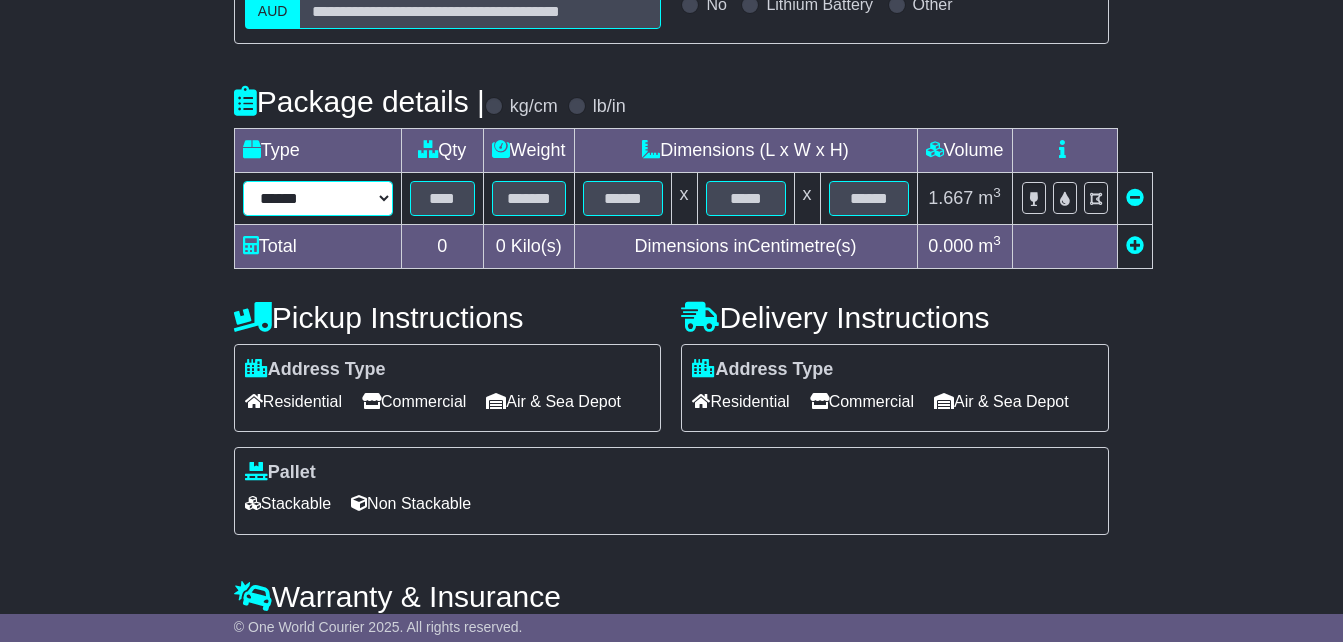 type on "***" 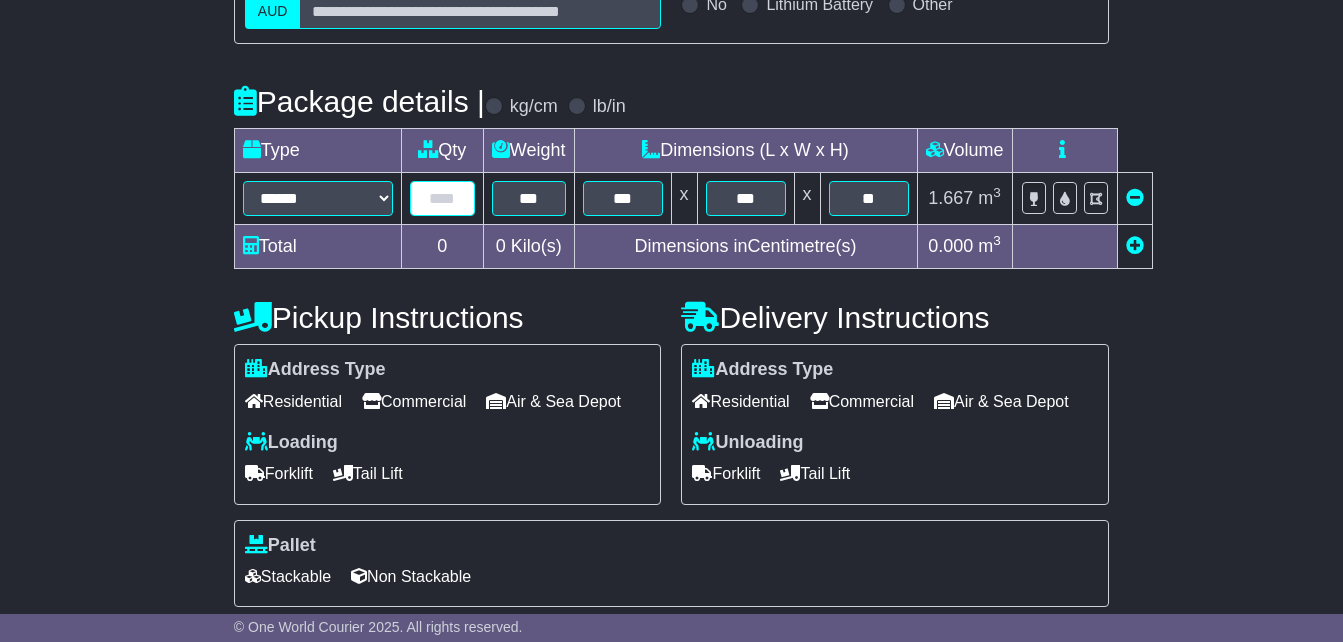click at bounding box center (442, 198) 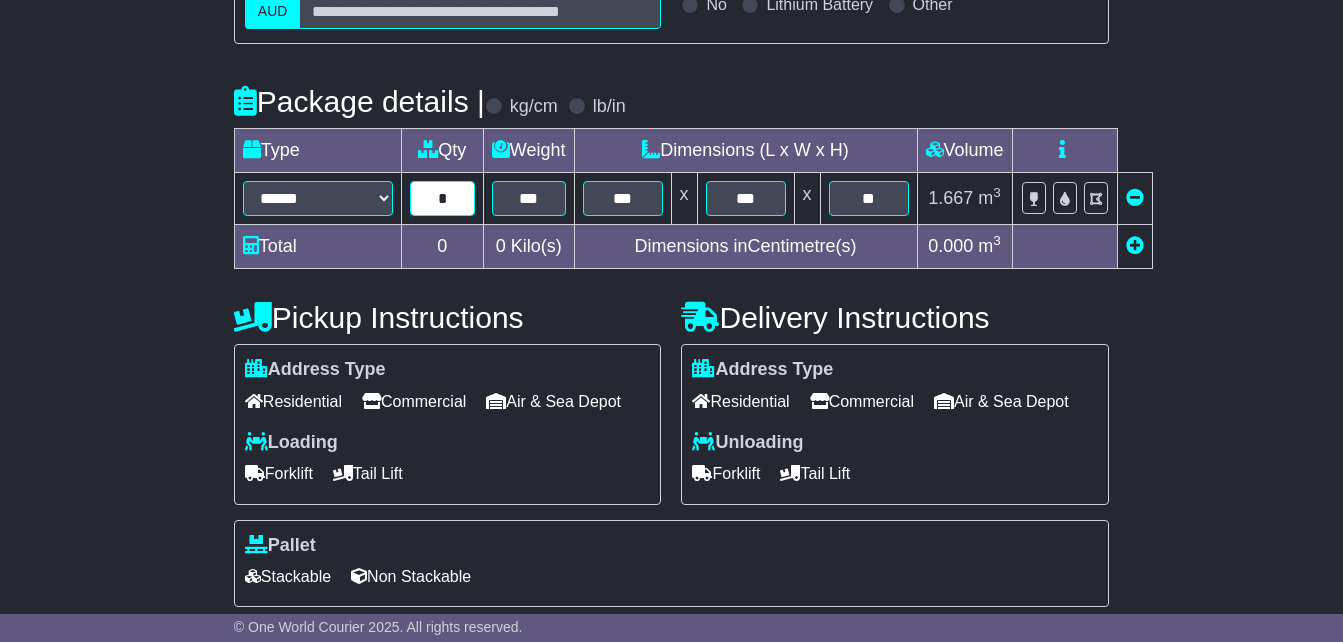 type on "*" 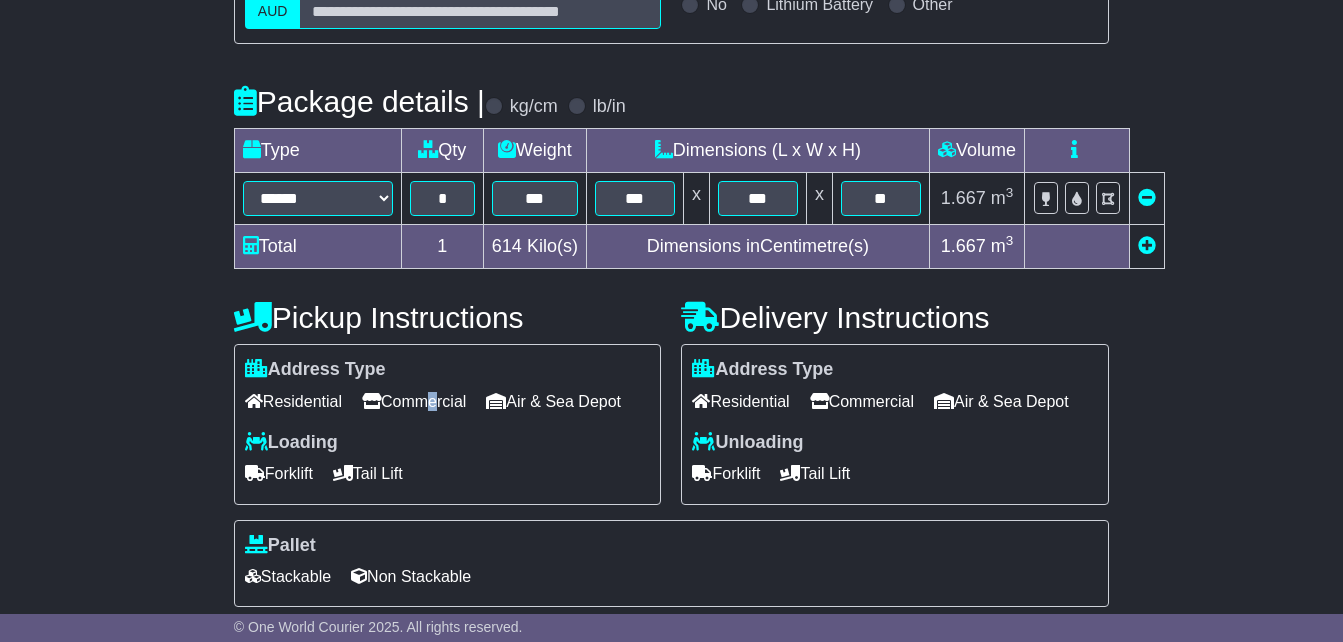 click on "Commercial" at bounding box center [414, 401] 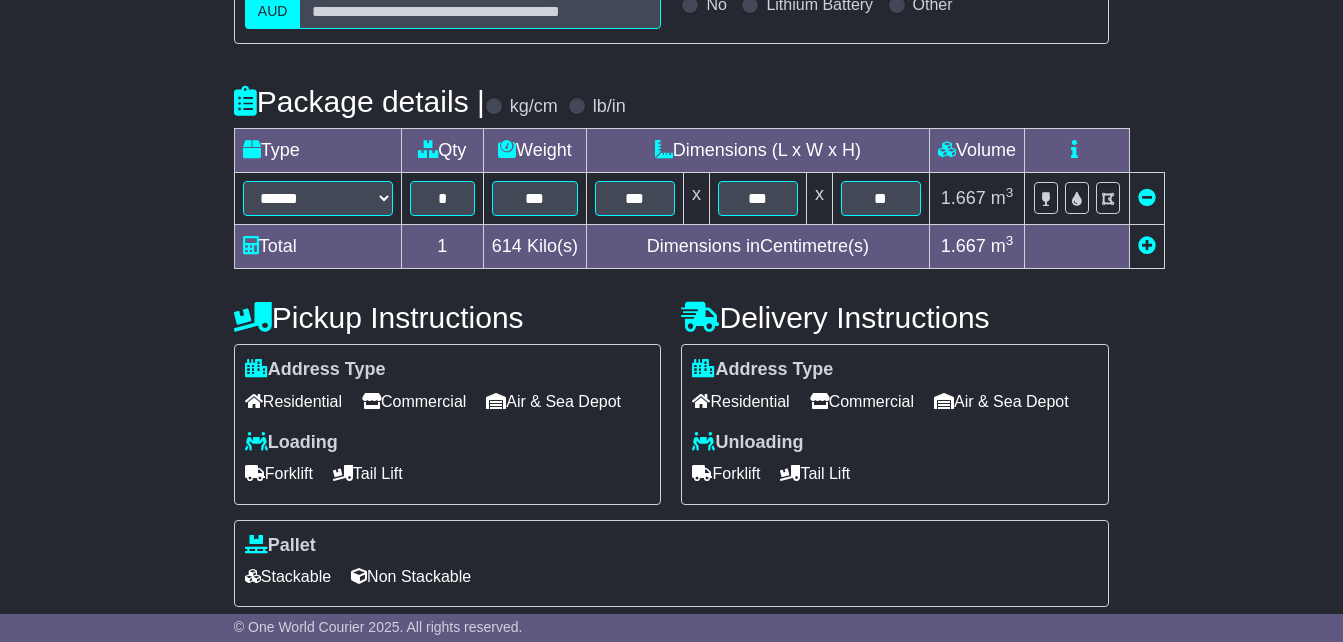 click on "Commercial" at bounding box center [862, 401] 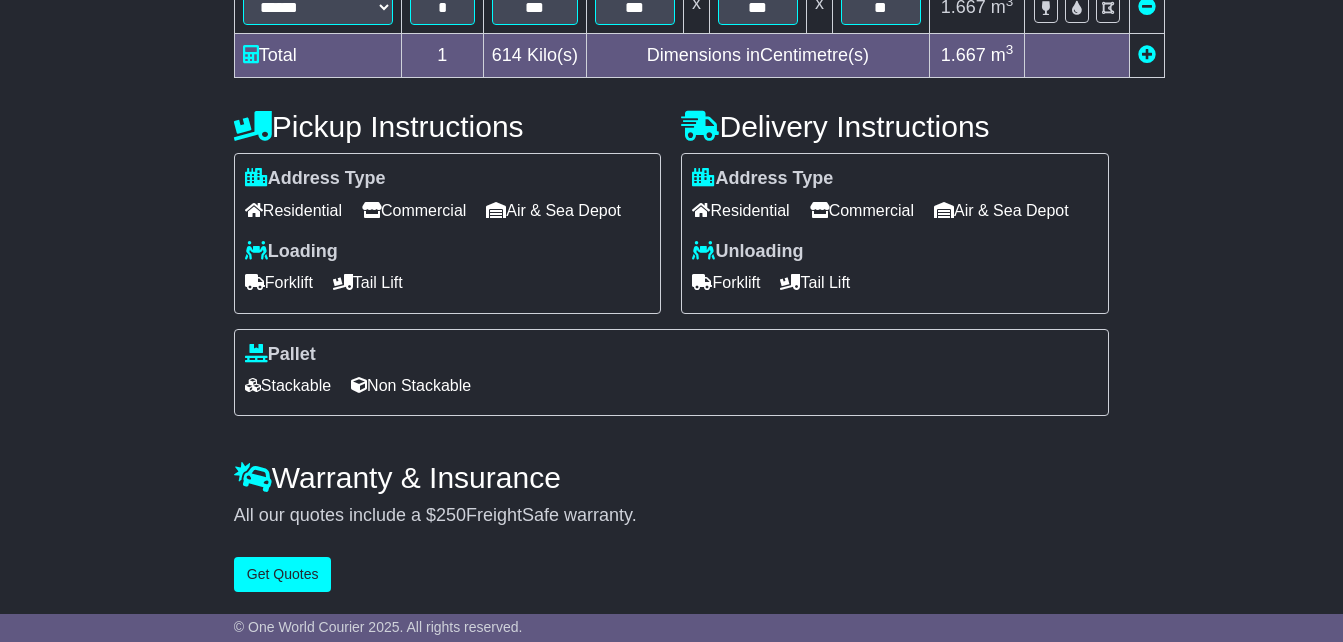 scroll, scrollTop: 660, scrollLeft: 0, axis: vertical 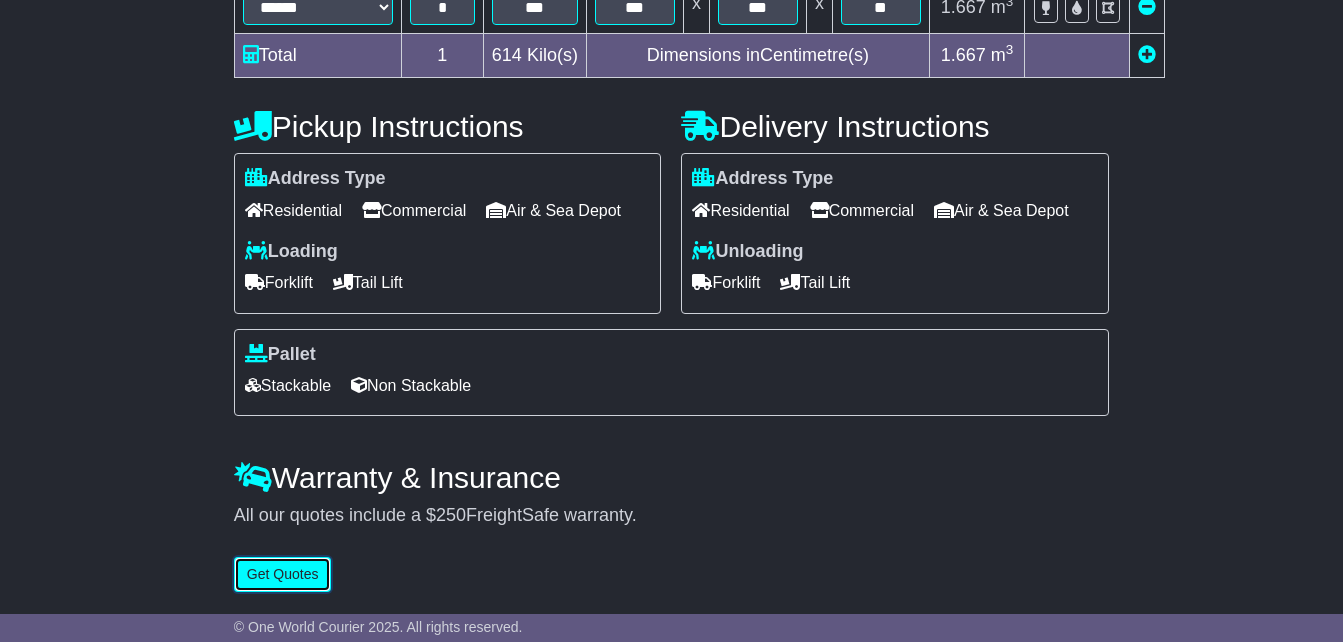 click on "Get Quotes" at bounding box center [283, 574] 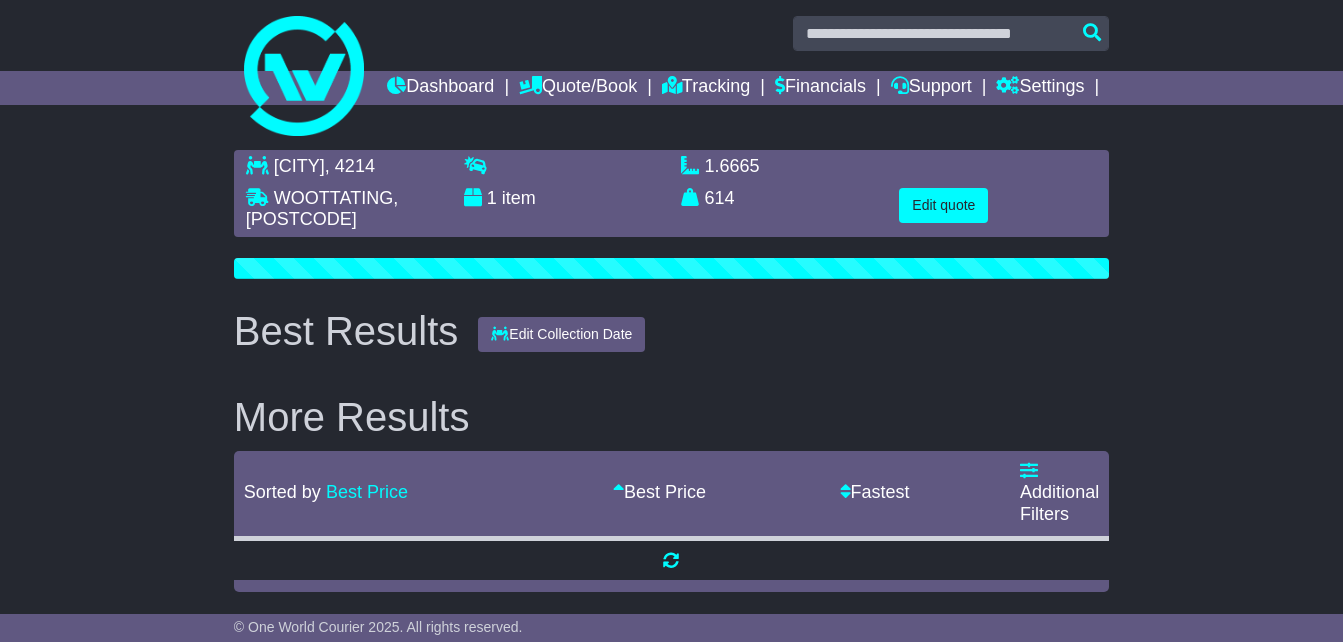 scroll, scrollTop: 0, scrollLeft: 0, axis: both 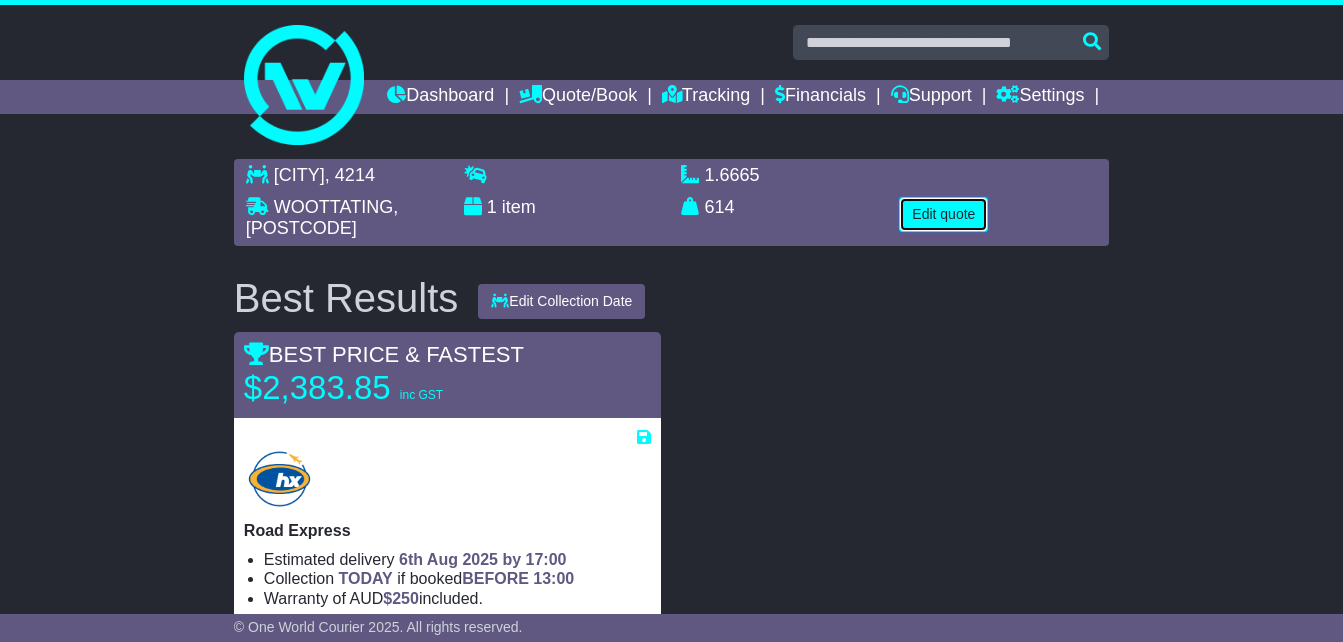 click on "Edit quote" at bounding box center (943, 214) 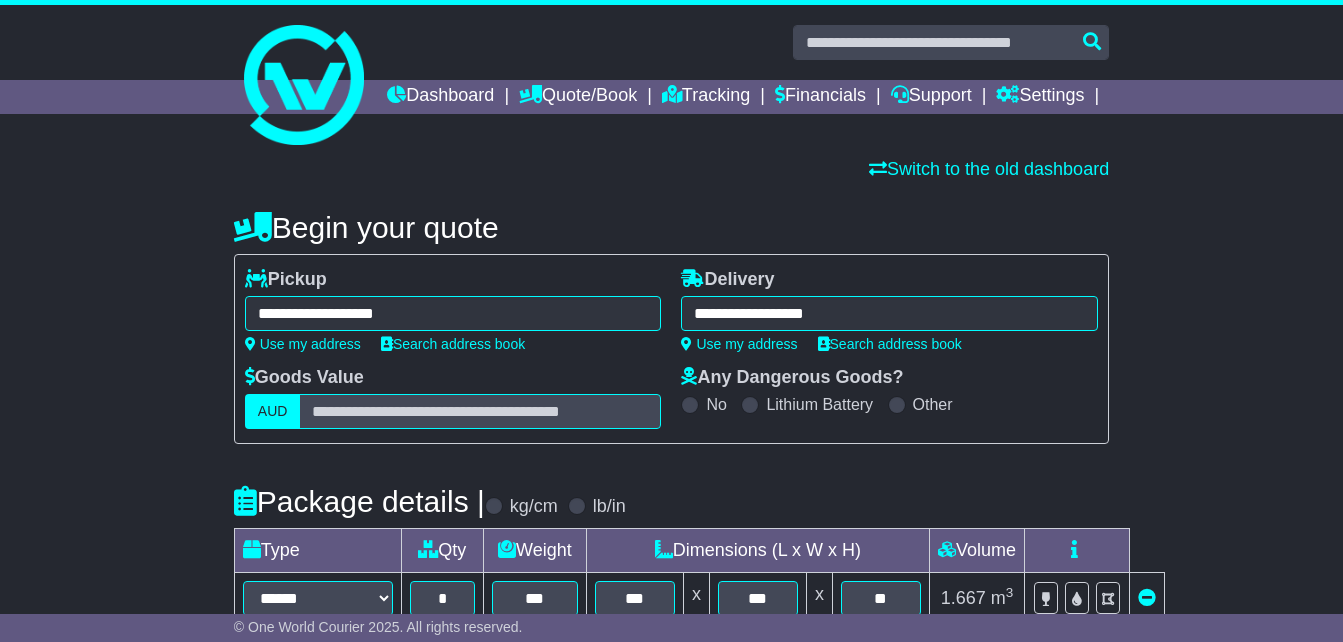 click on "**********" at bounding box center (889, 313) 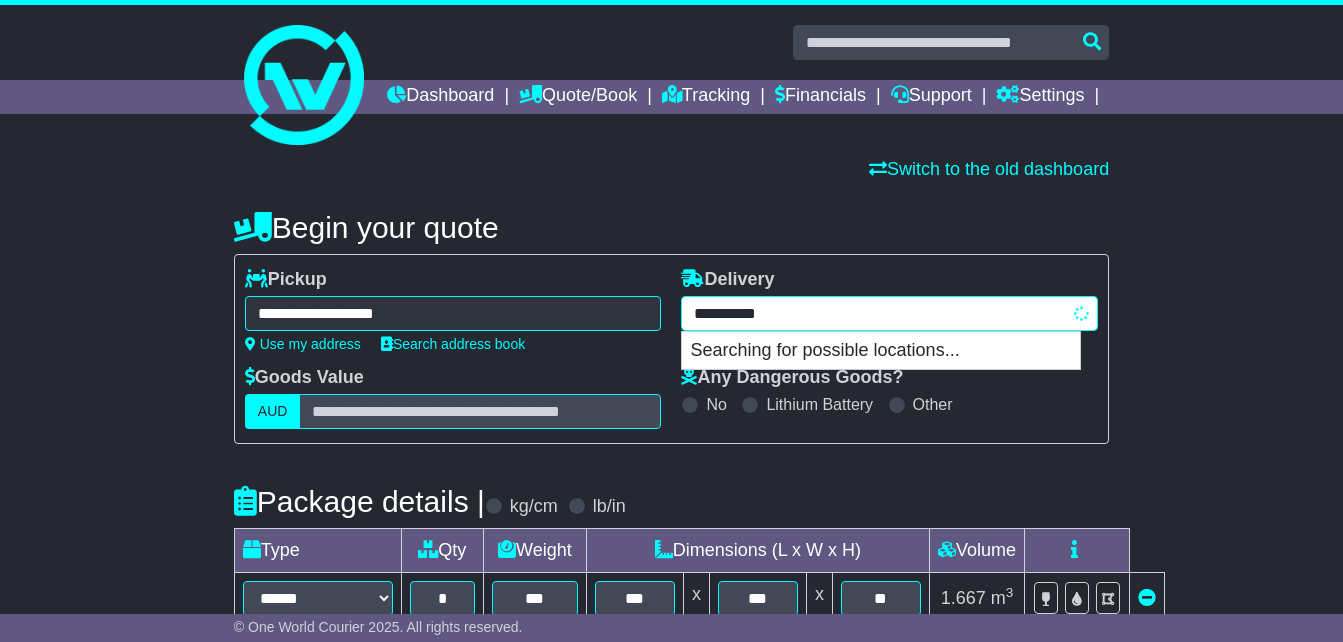 drag, startPoint x: 877, startPoint y: 346, endPoint x: 506, endPoint y: 324, distance: 371.65173 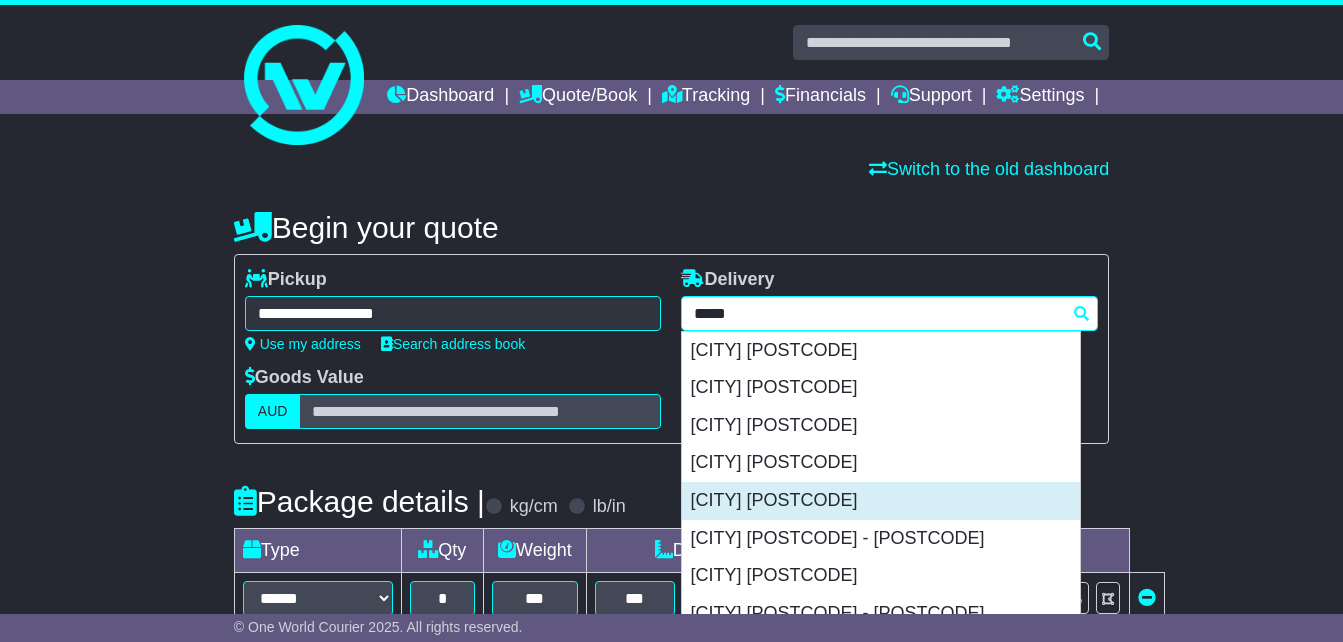 click on "[CITY] [POSTCODE]" at bounding box center [881, 501] 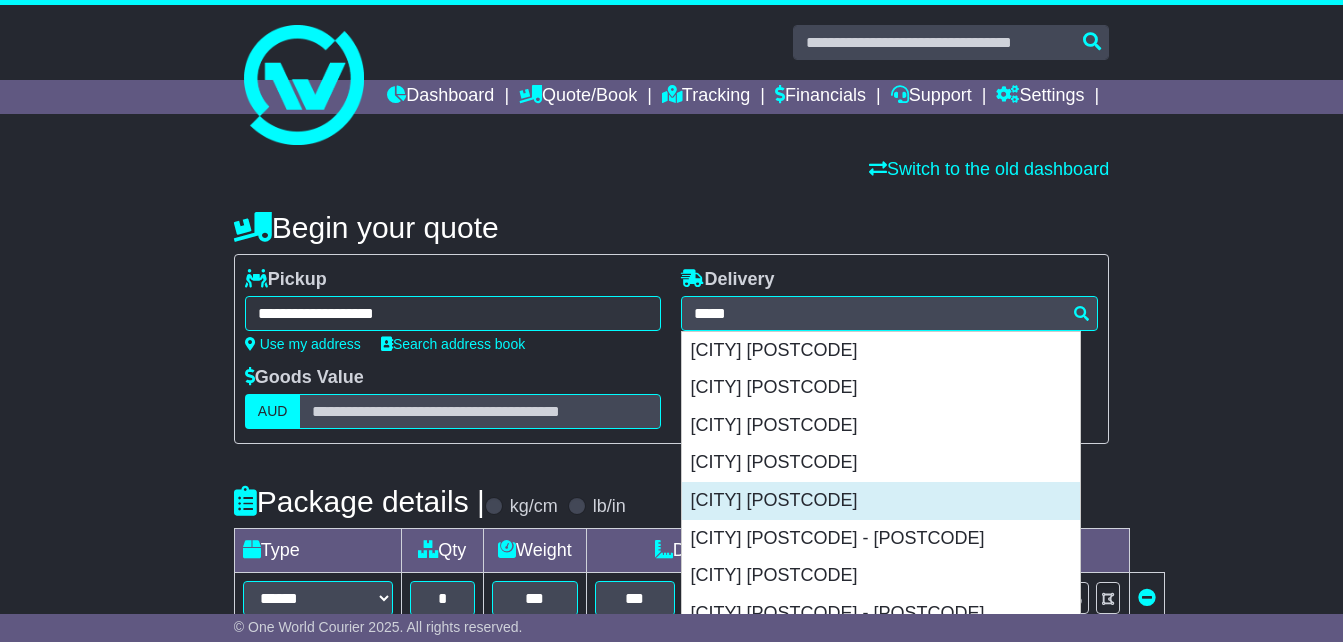 type on "**********" 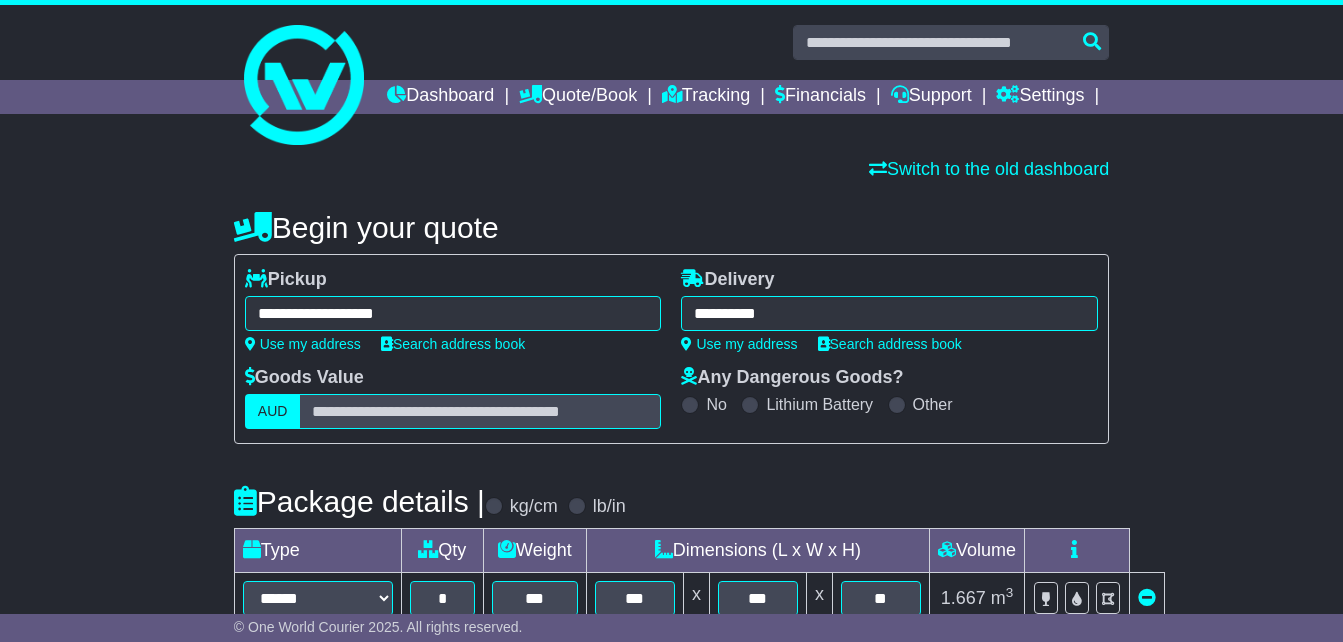 type on "**********" 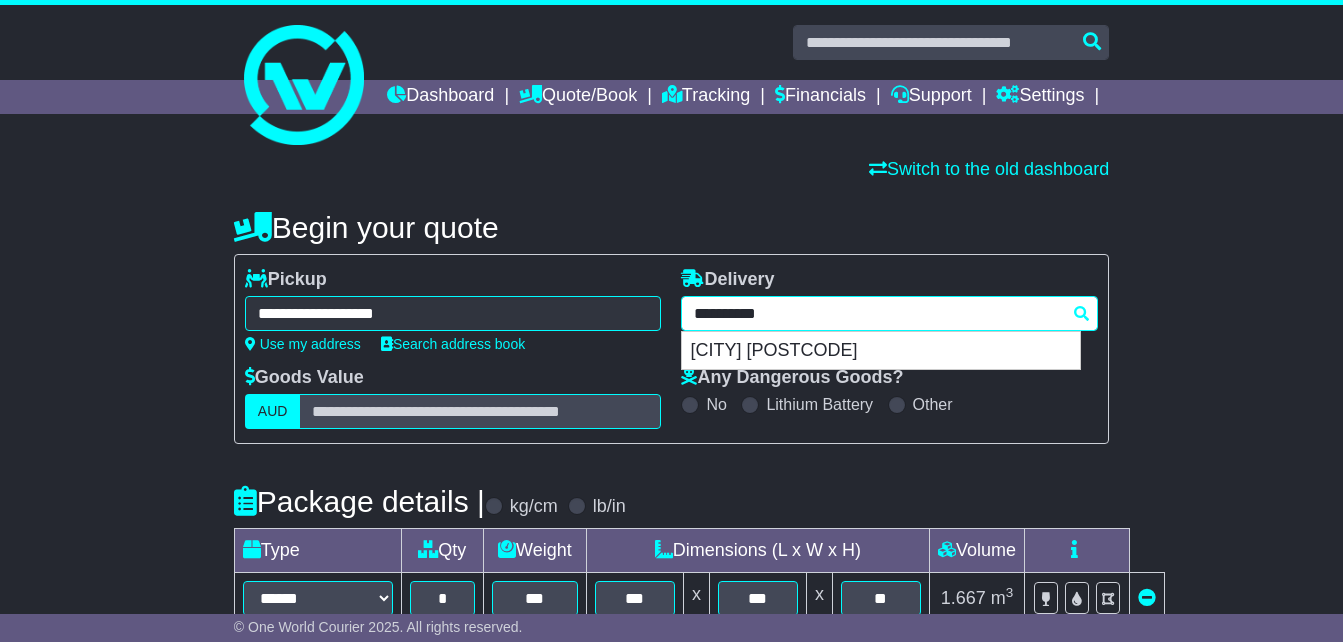 drag, startPoint x: 844, startPoint y: 345, endPoint x: 582, endPoint y: 327, distance: 262.61758 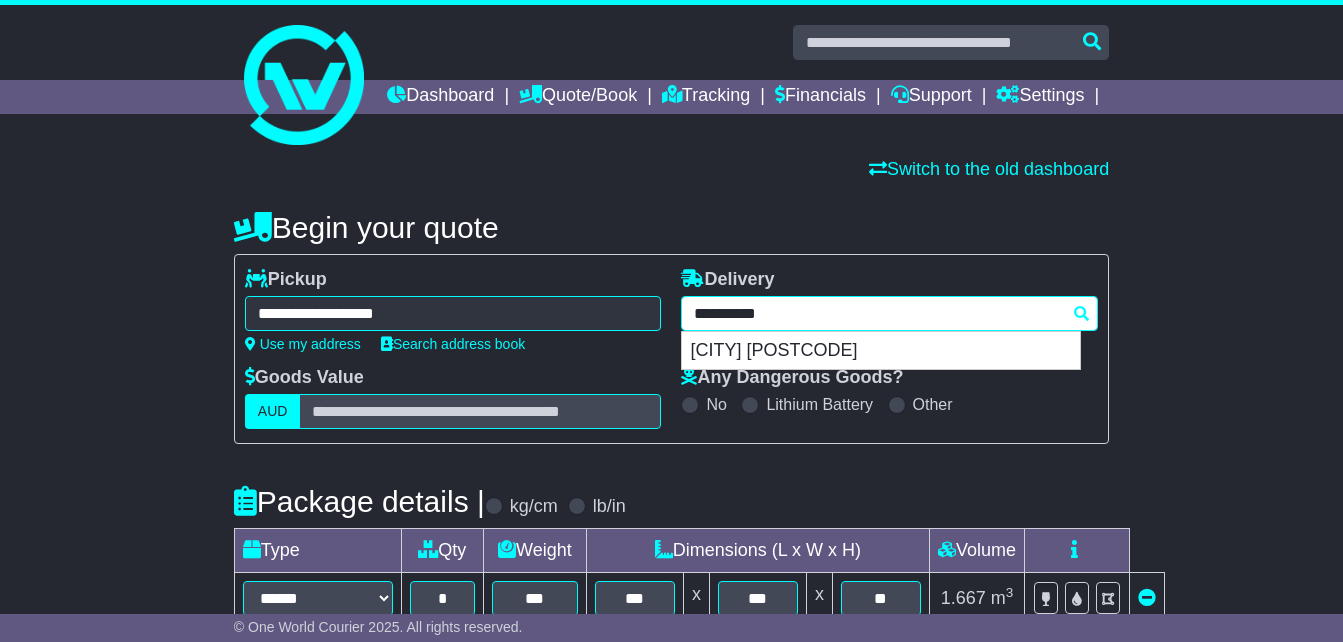 click on "**********" at bounding box center (671, 349) 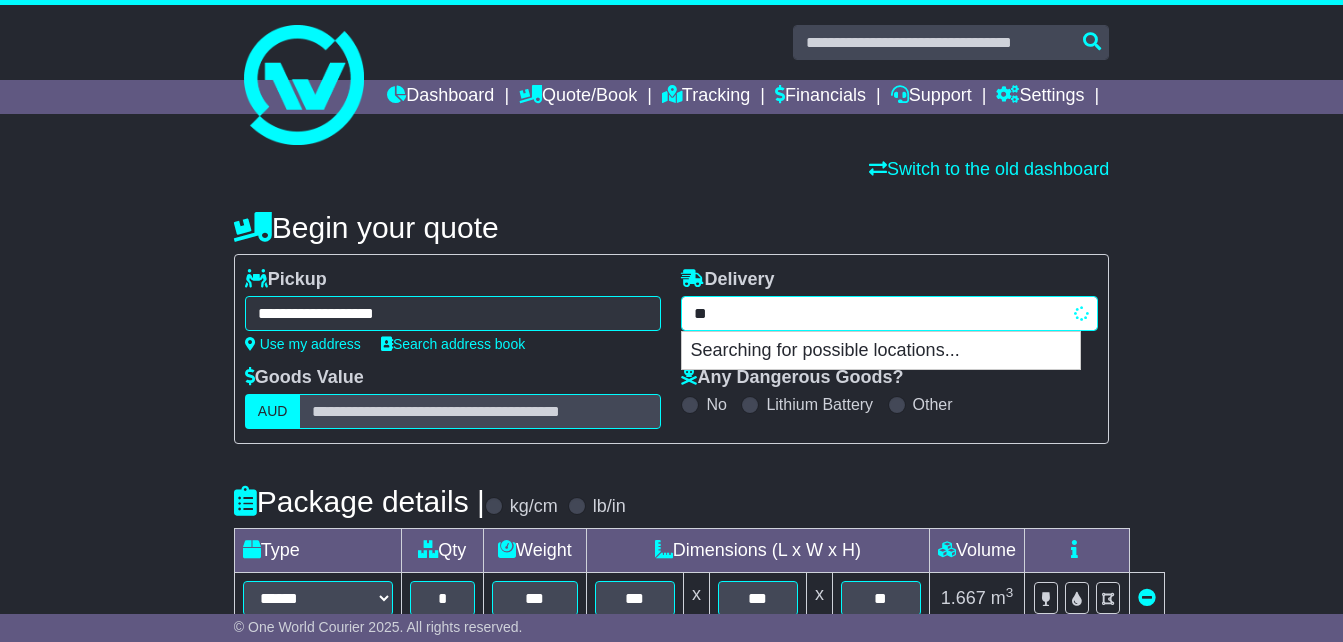 type on "*" 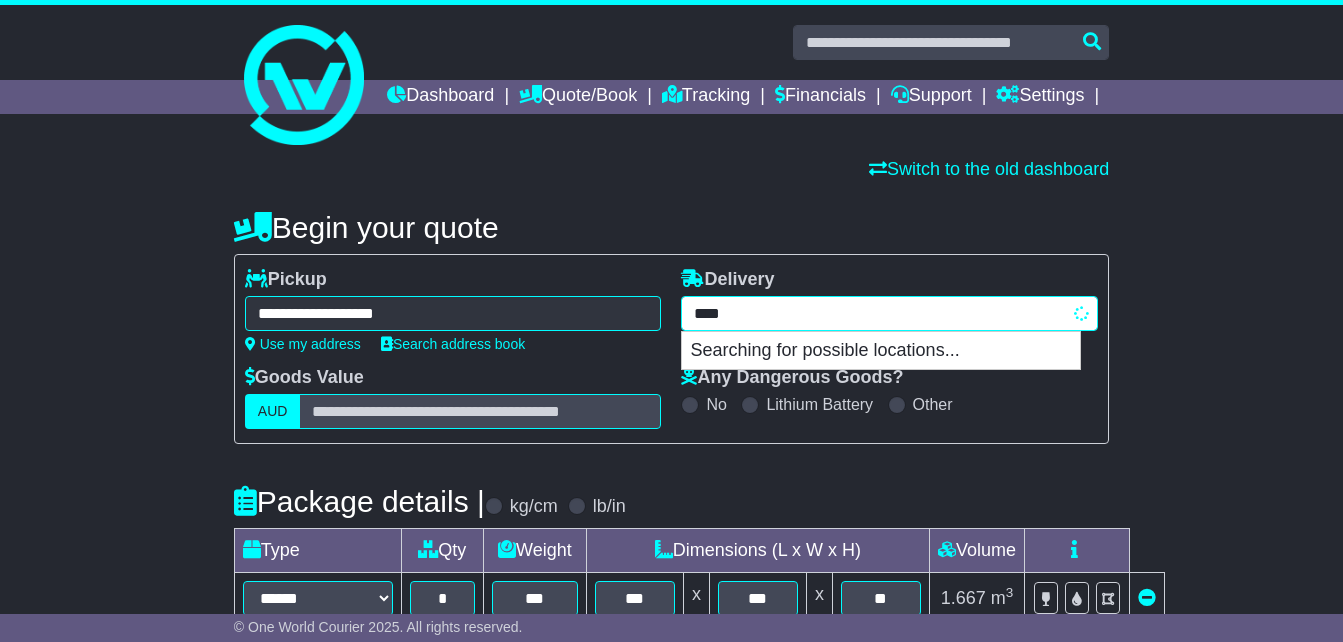 type on "*****" 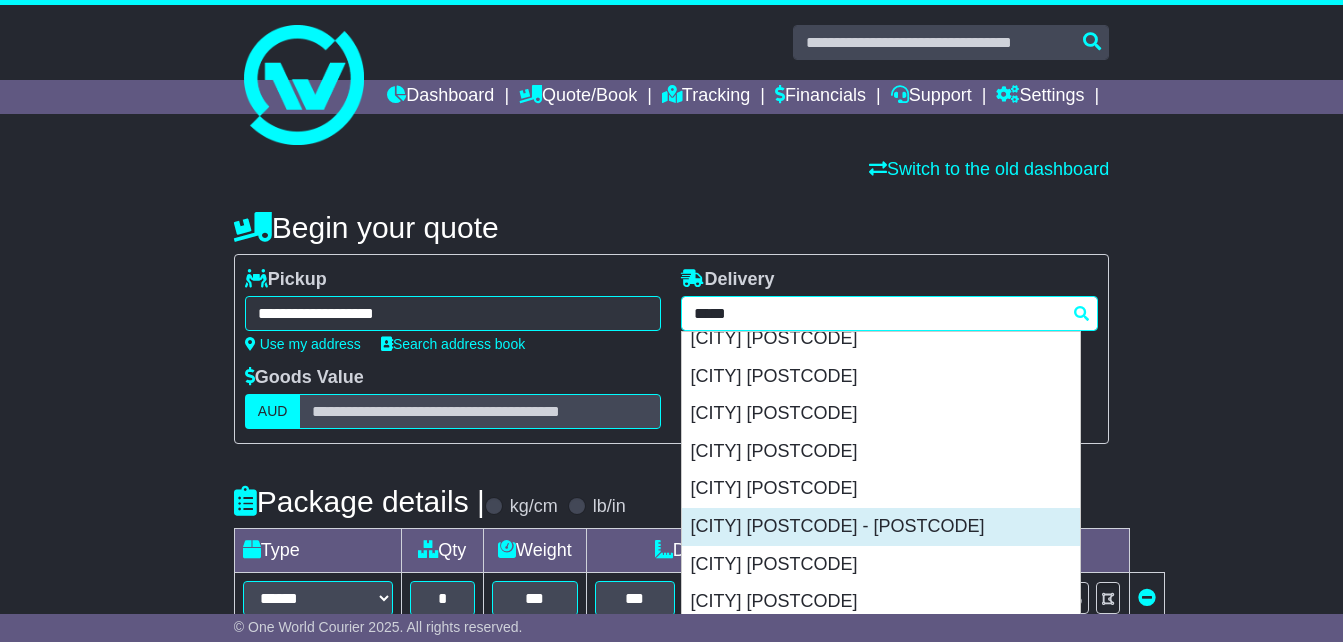 scroll, scrollTop: 400, scrollLeft: 0, axis: vertical 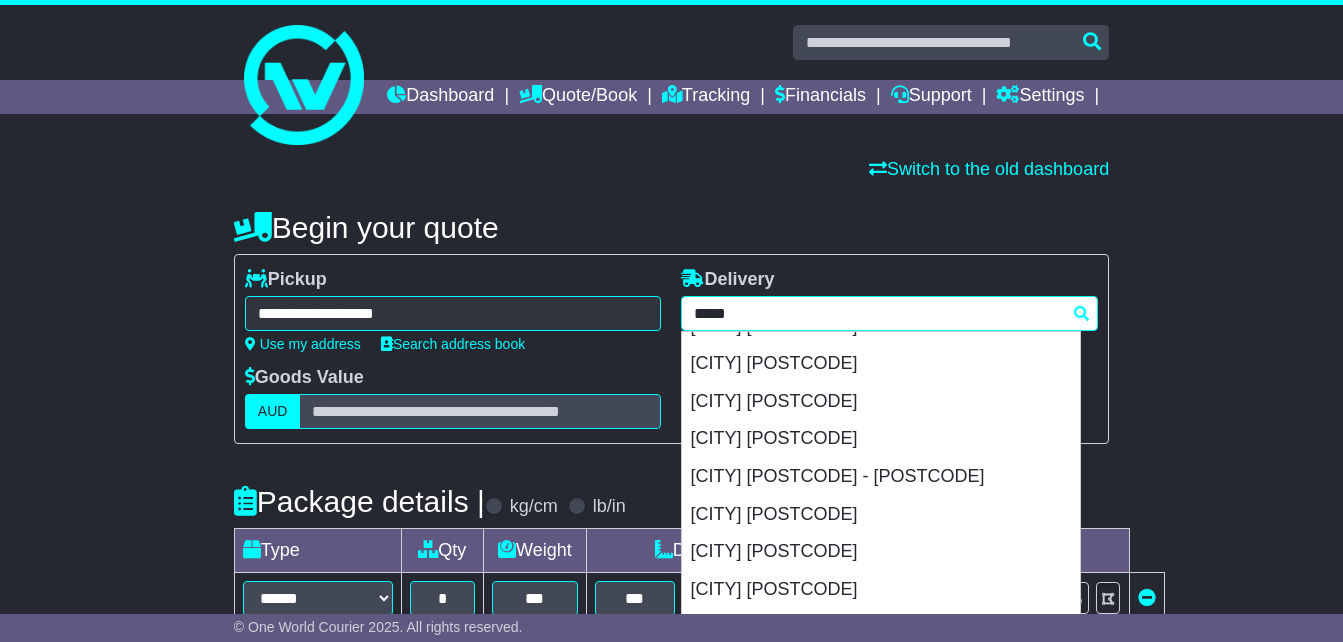 click on "[CITY] [POSTCODE]" at bounding box center (881, 515) 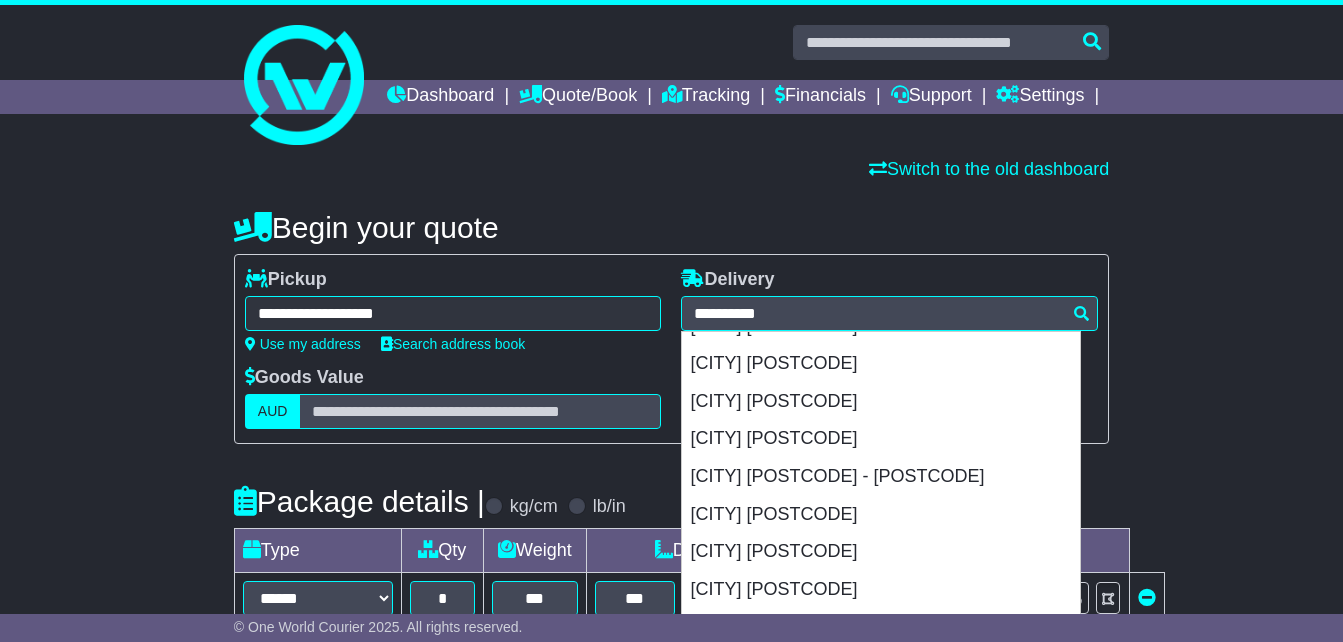 type on "**********" 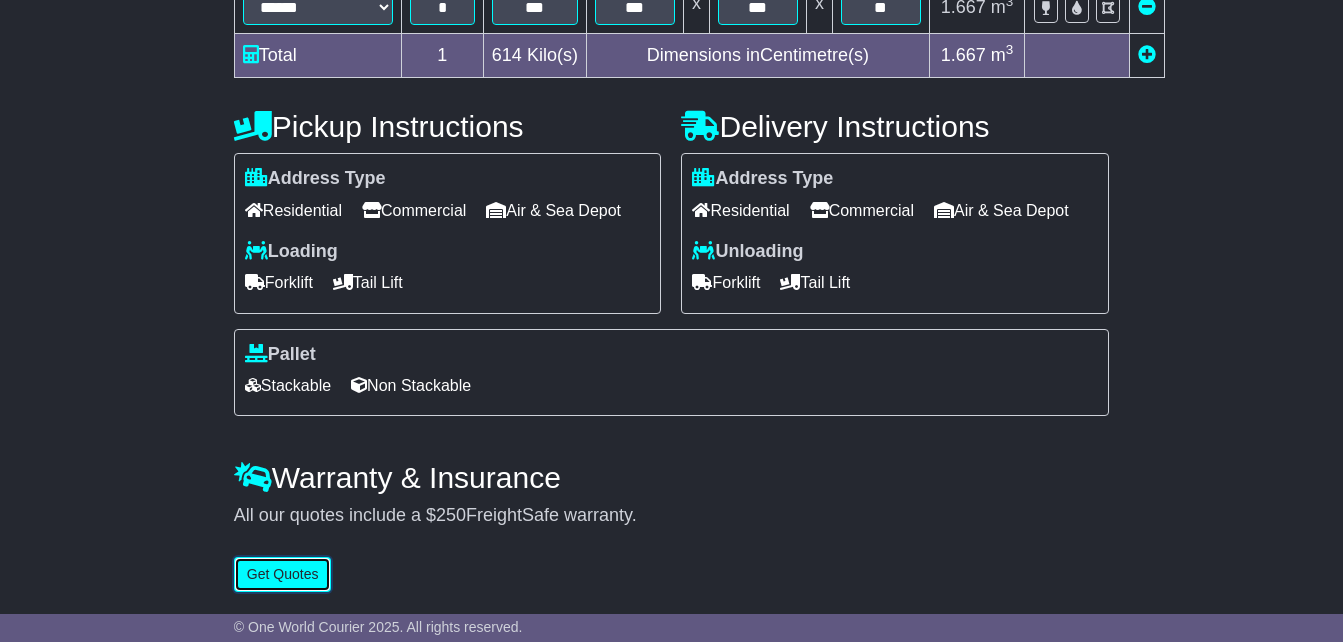 click on "Get Quotes" at bounding box center [283, 574] 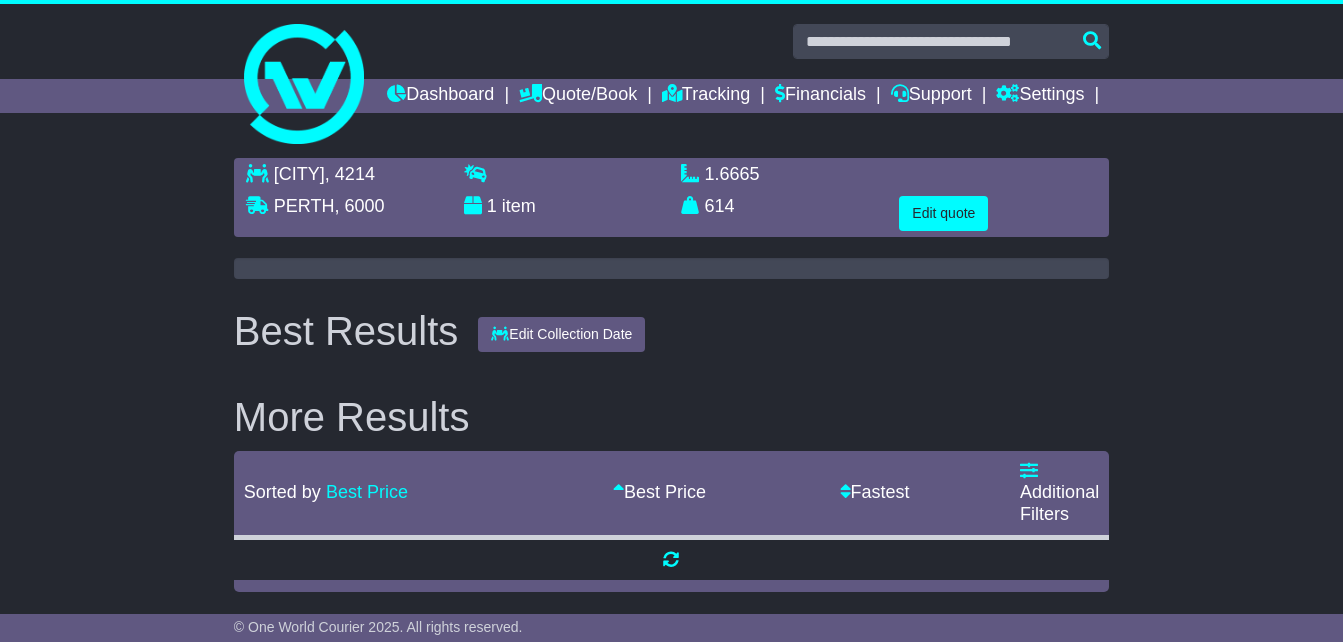 scroll, scrollTop: 0, scrollLeft: 0, axis: both 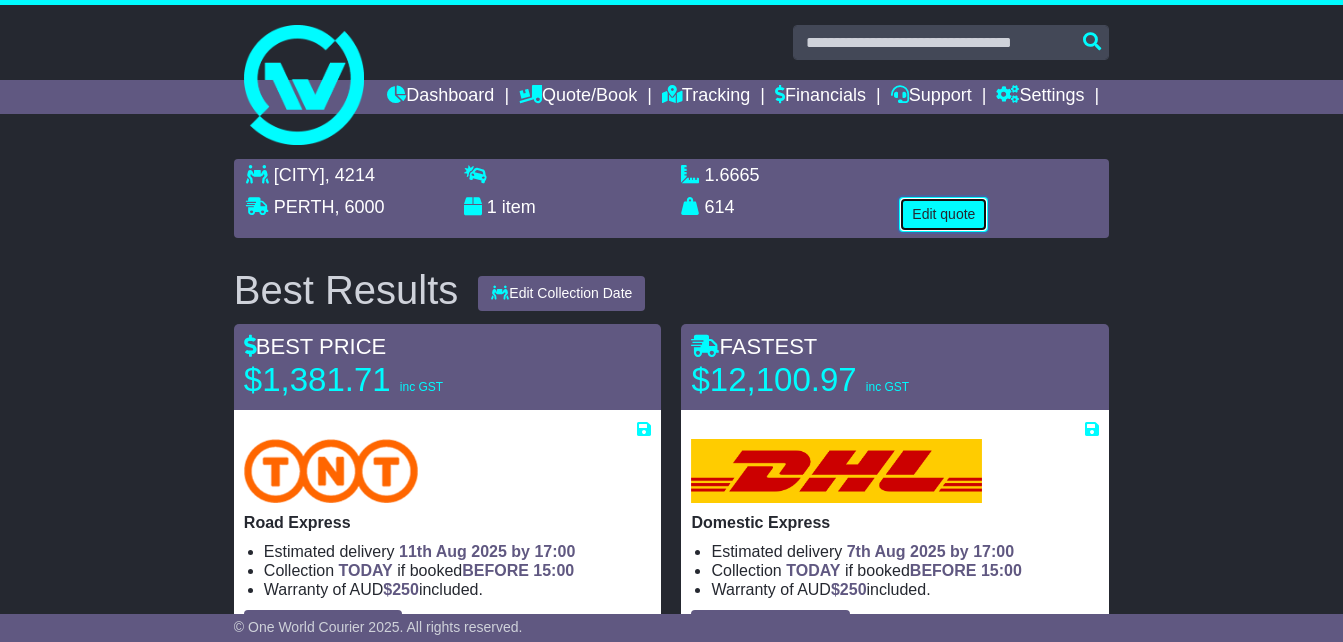 click on "Edit quote" at bounding box center (943, 214) 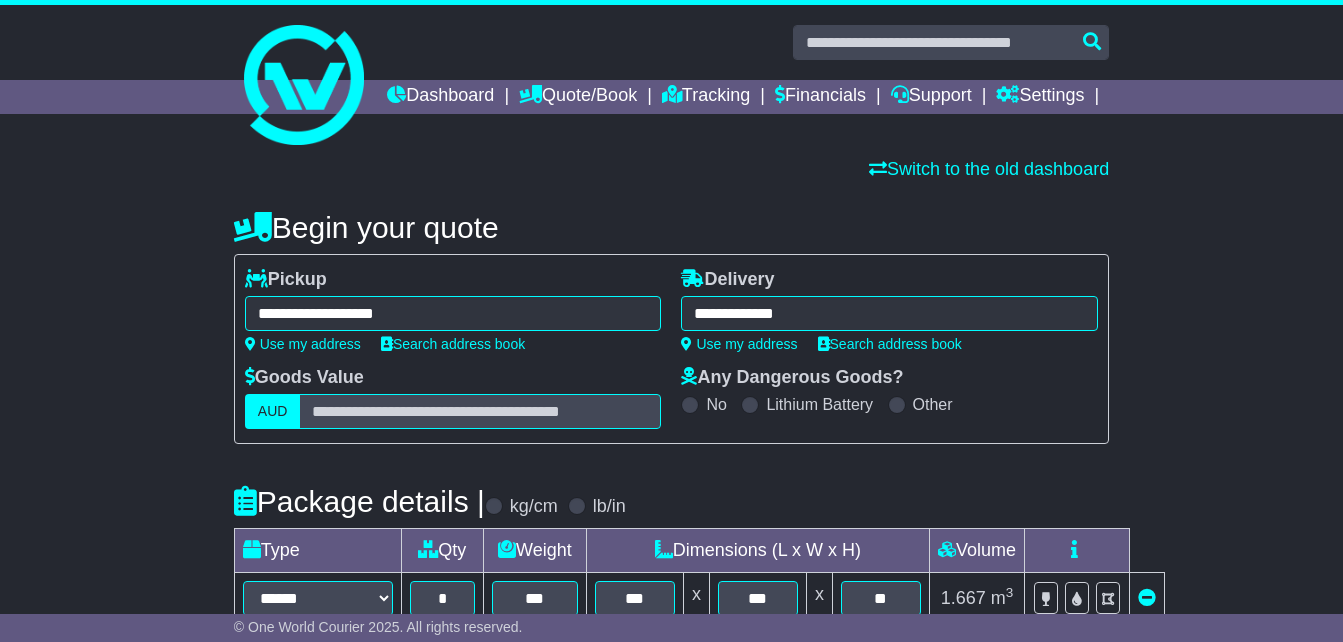 click on "**********" at bounding box center [889, 313] 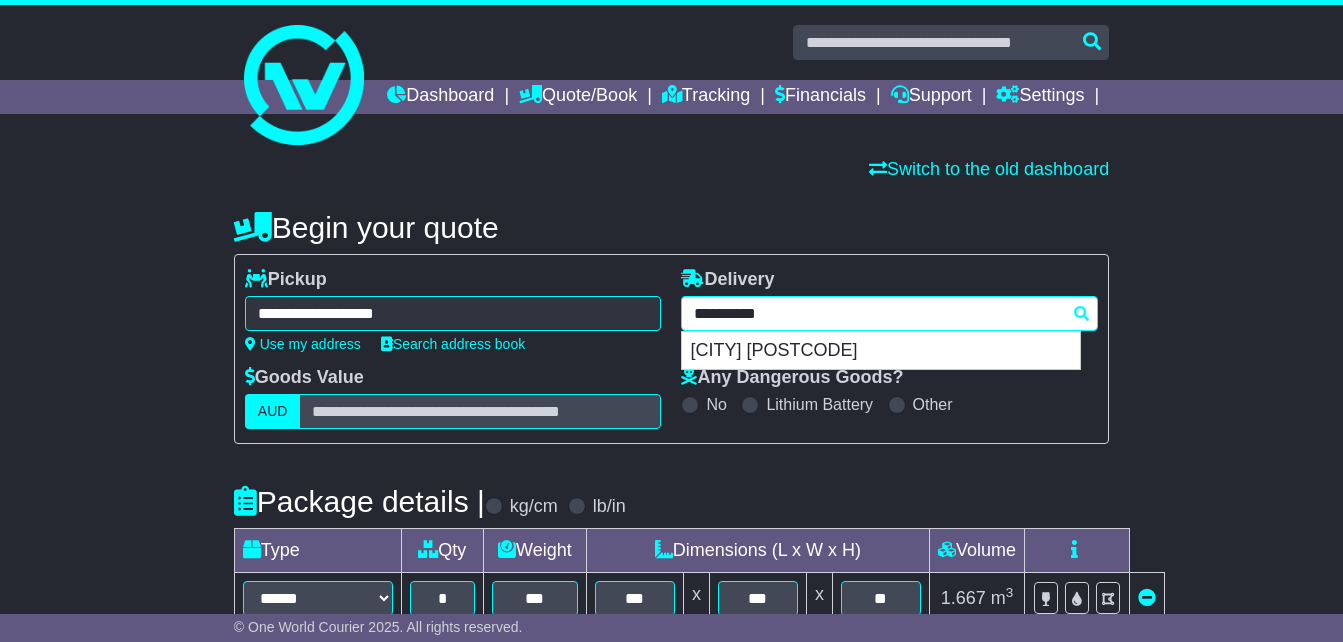 drag, startPoint x: 837, startPoint y: 337, endPoint x: 527, endPoint y: 340, distance: 310.01453 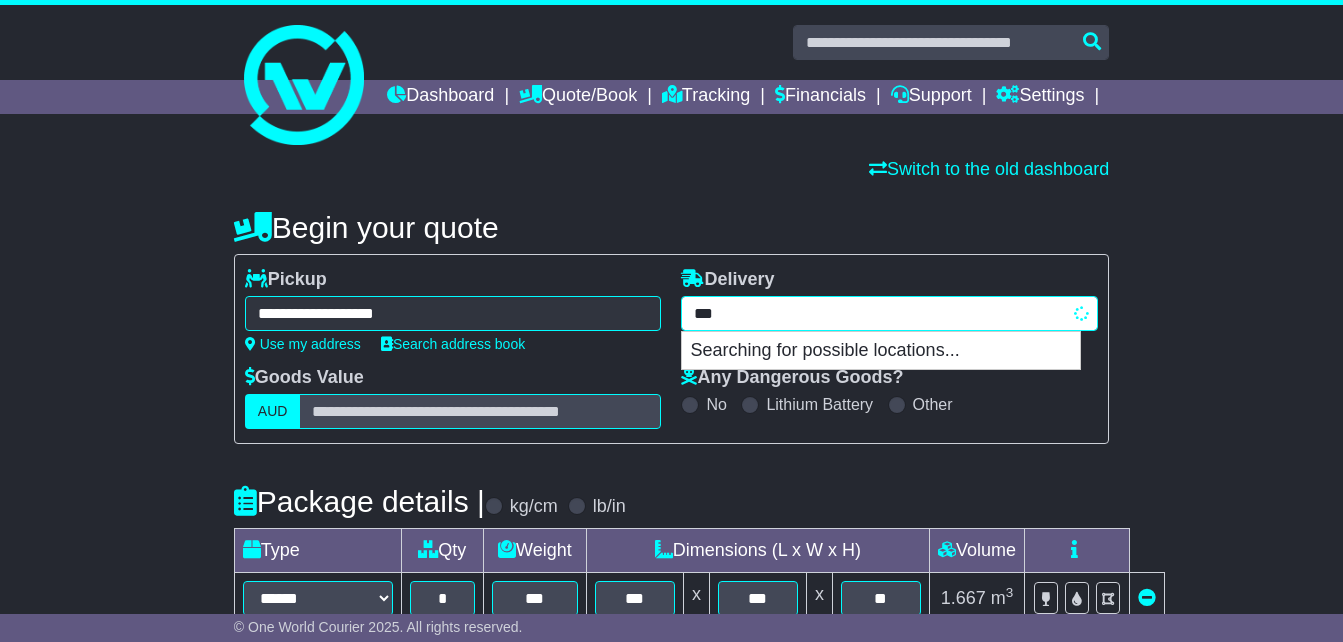 type on "****" 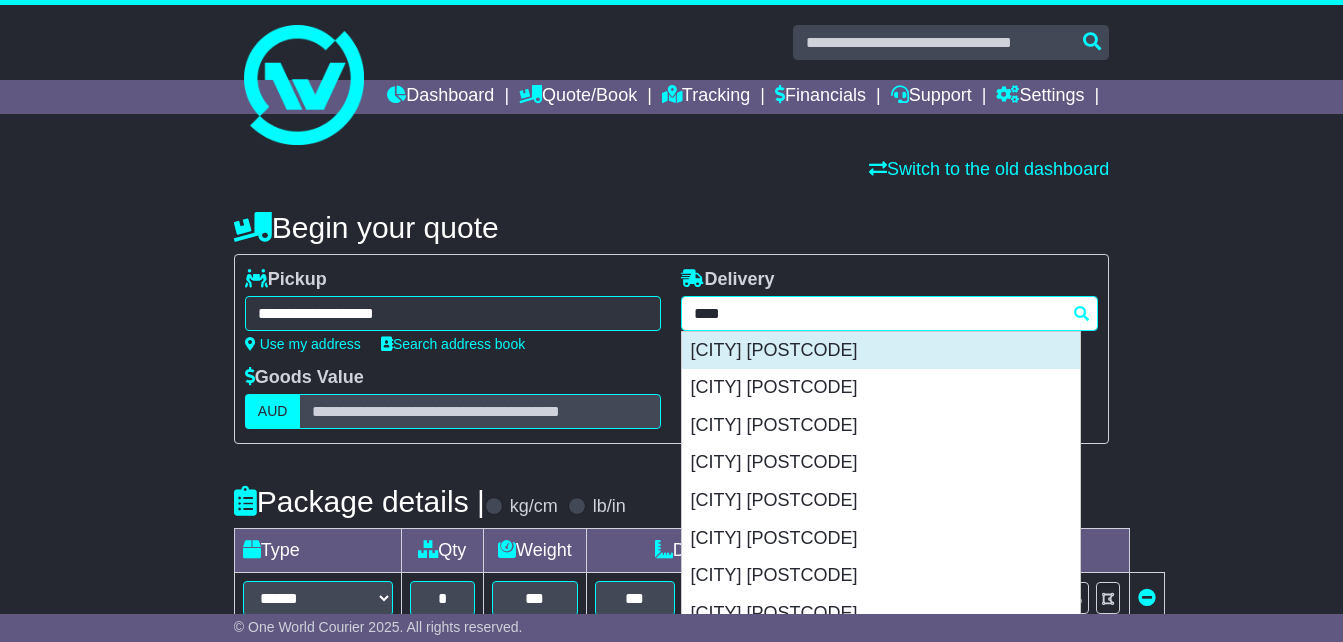 click on "[CITY] [POSTCODE]" at bounding box center [881, 351] 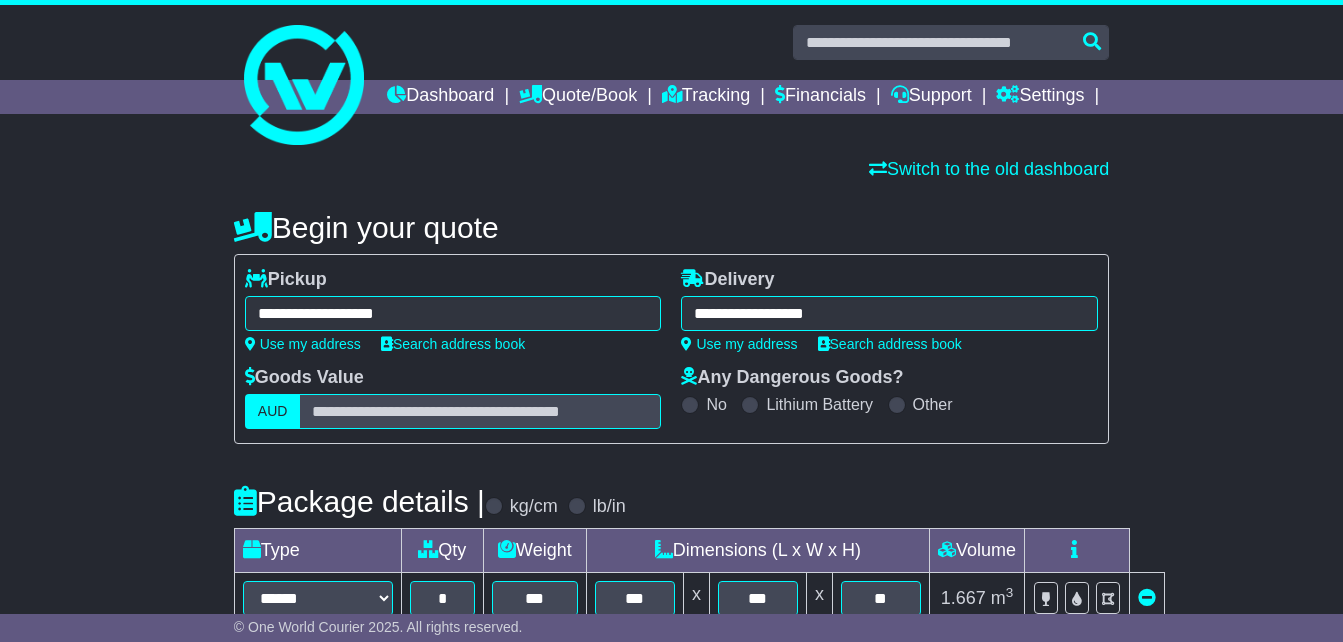 type on "**********" 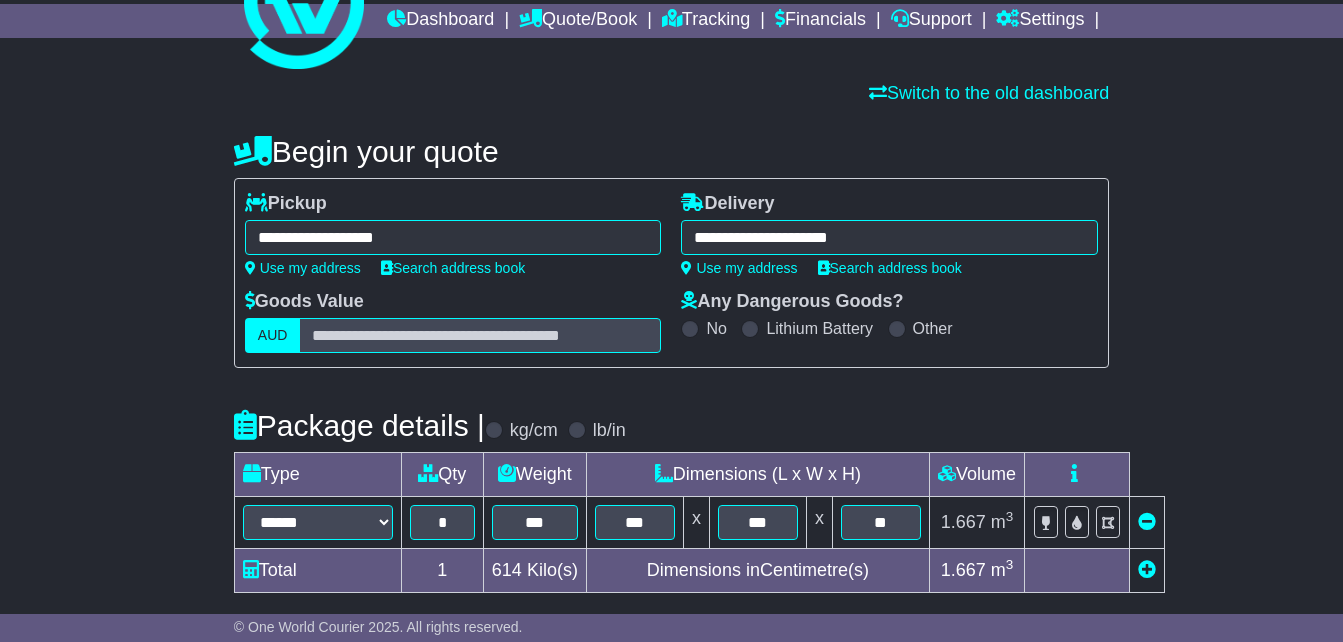 scroll, scrollTop: 200, scrollLeft: 0, axis: vertical 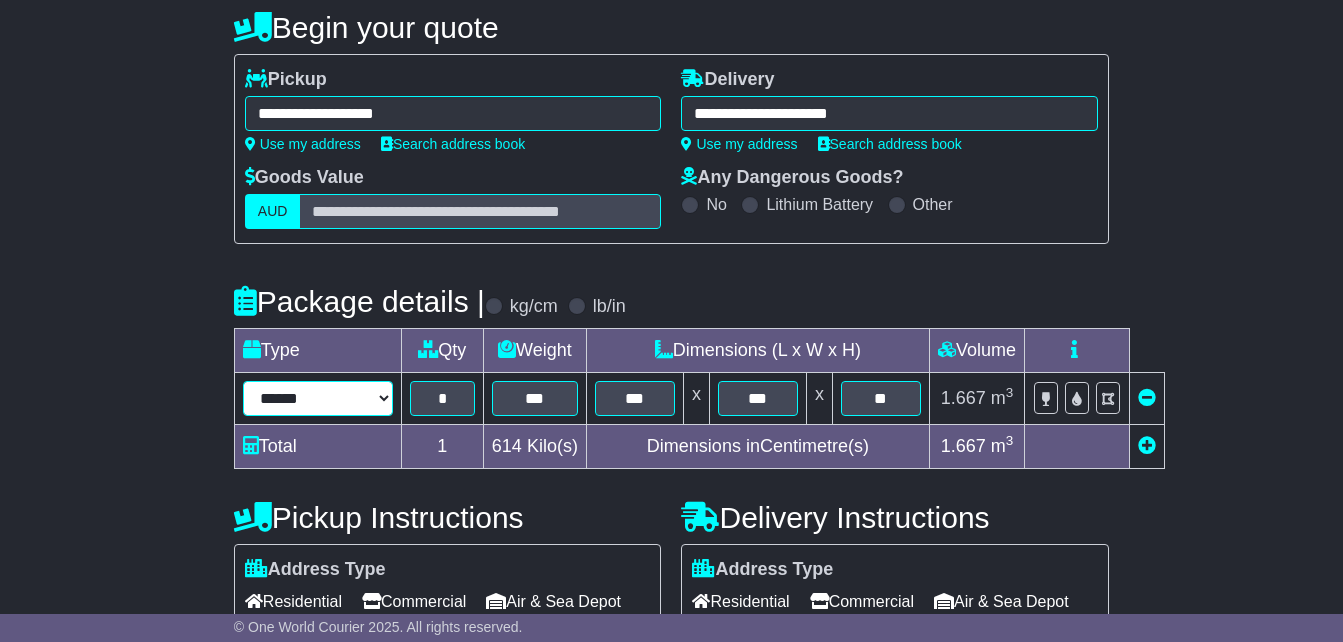 click on "**********" at bounding box center (318, 398) 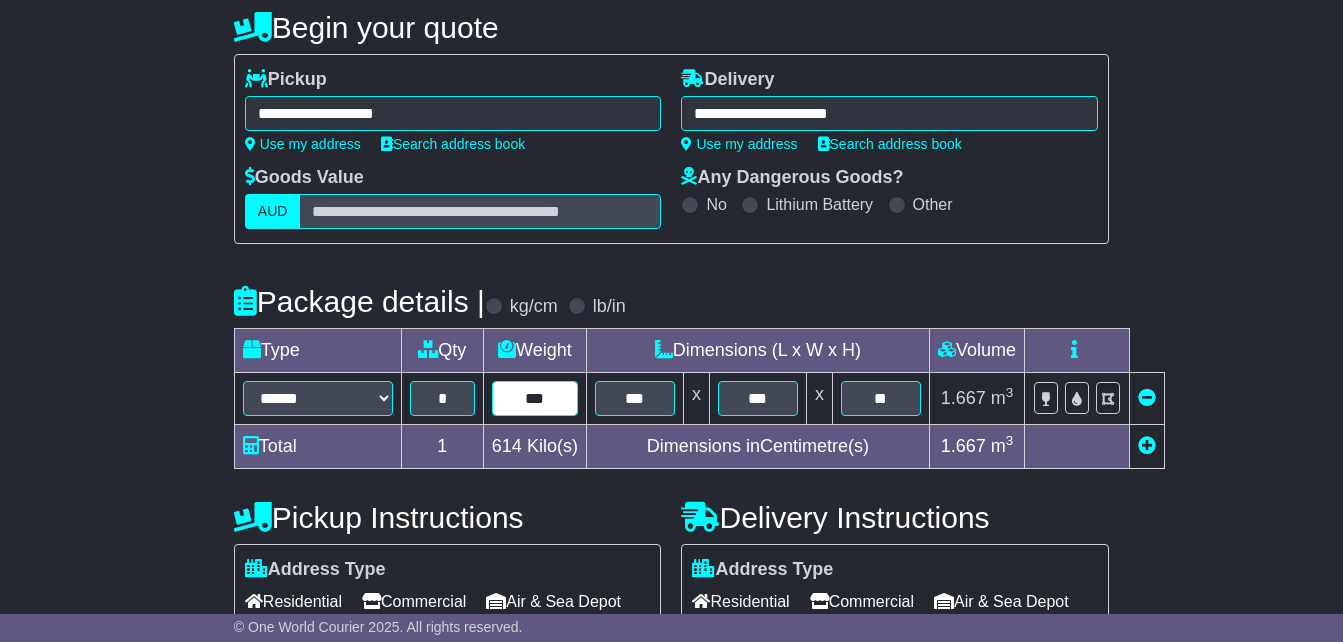 click on "***" at bounding box center [535, 398] 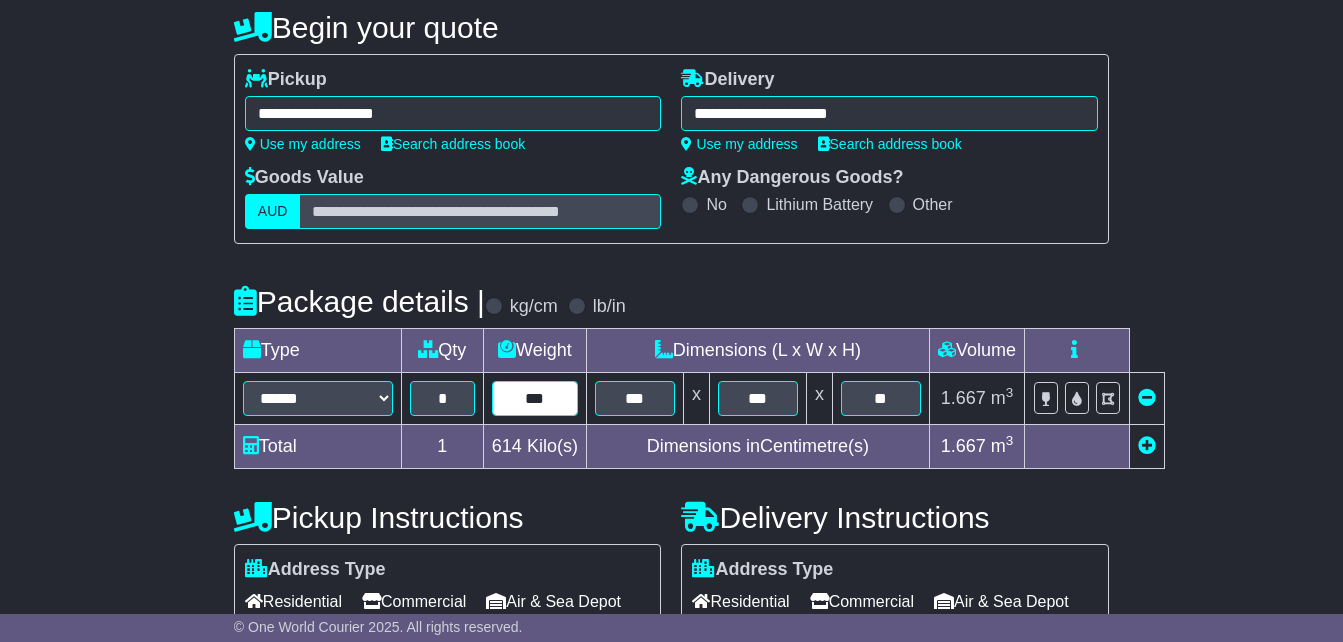 type on "***" 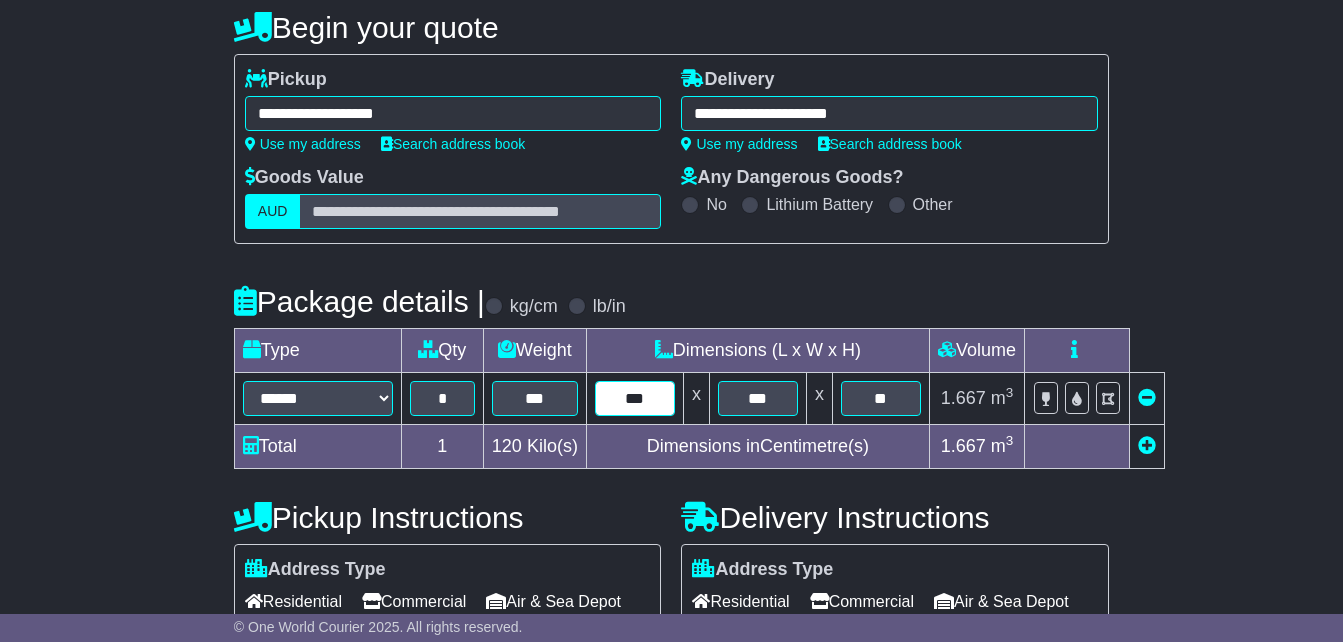 drag, startPoint x: 659, startPoint y: 427, endPoint x: 519, endPoint y: 431, distance: 140.05713 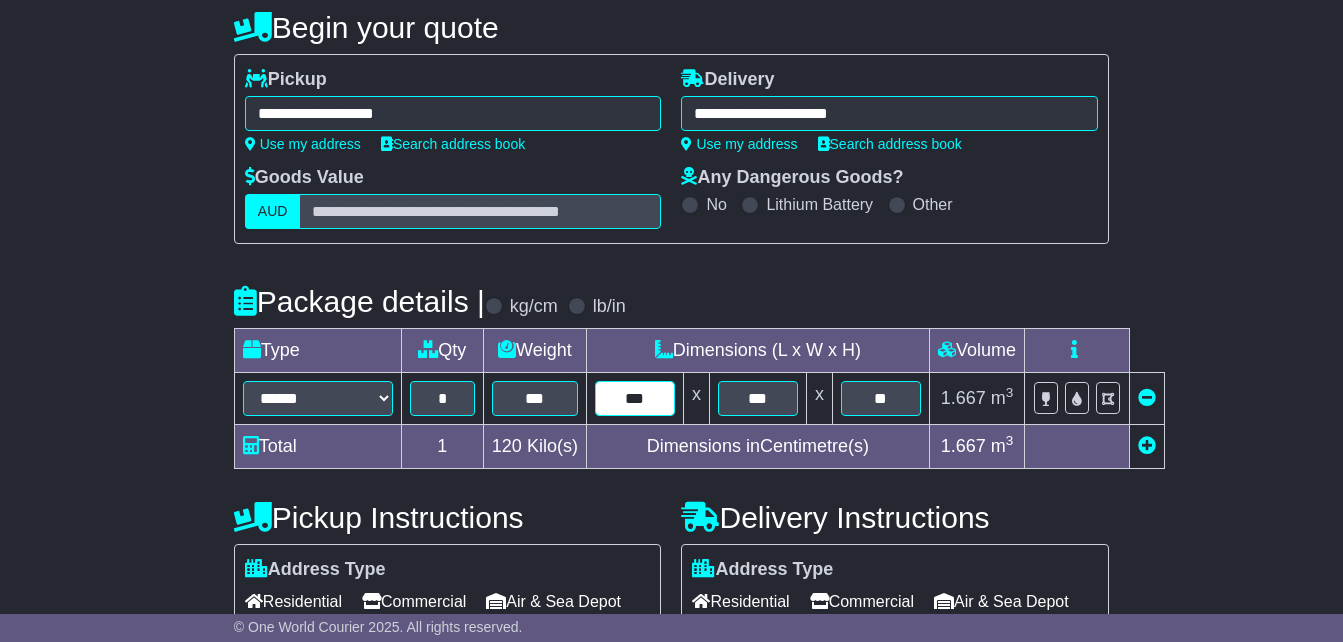 type on "***" 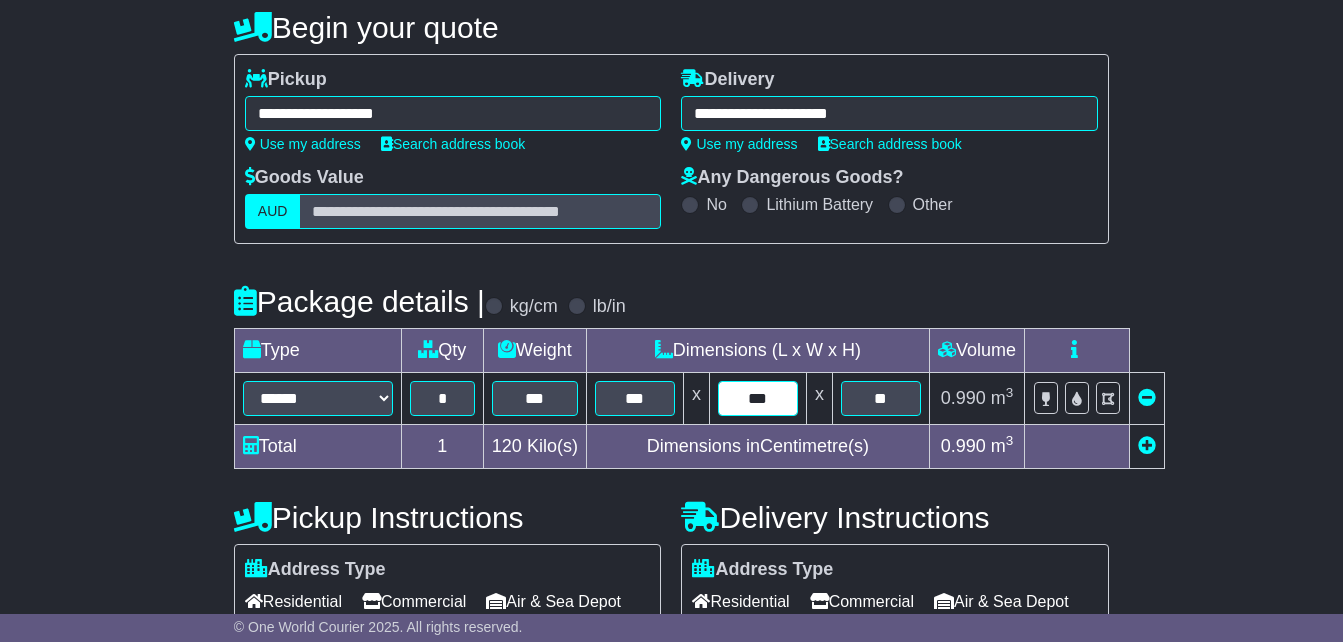 drag, startPoint x: 680, startPoint y: 426, endPoint x: 531, endPoint y: 428, distance: 149.01343 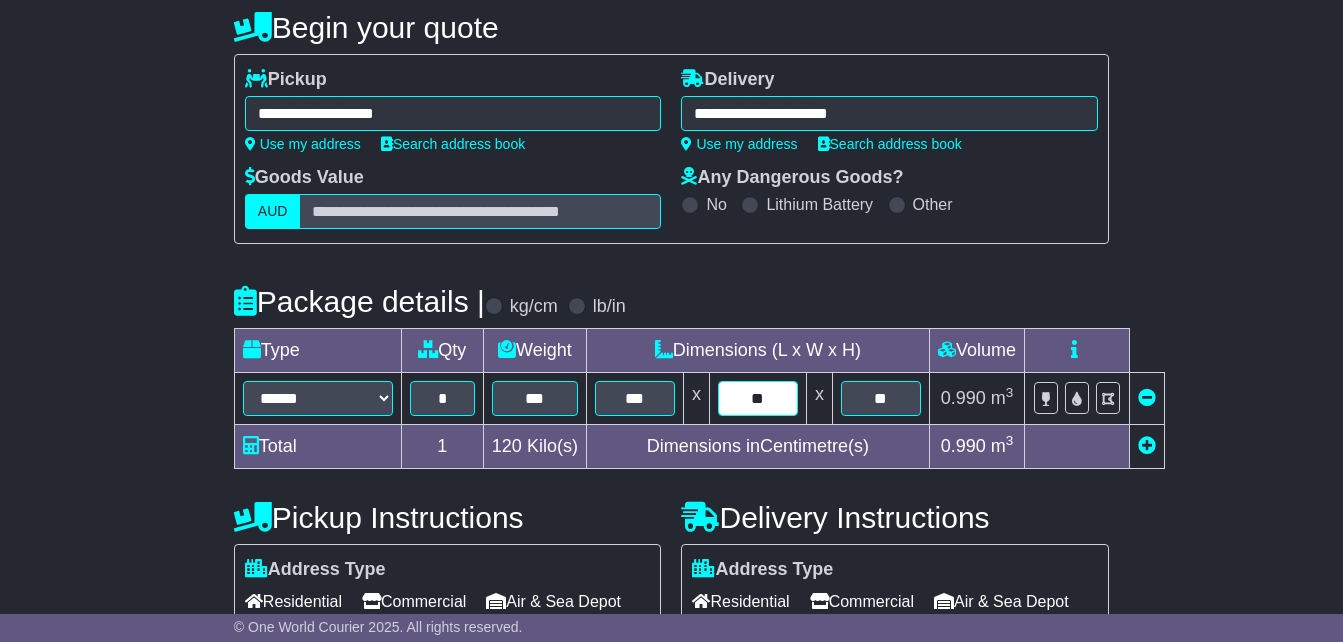 type on "**" 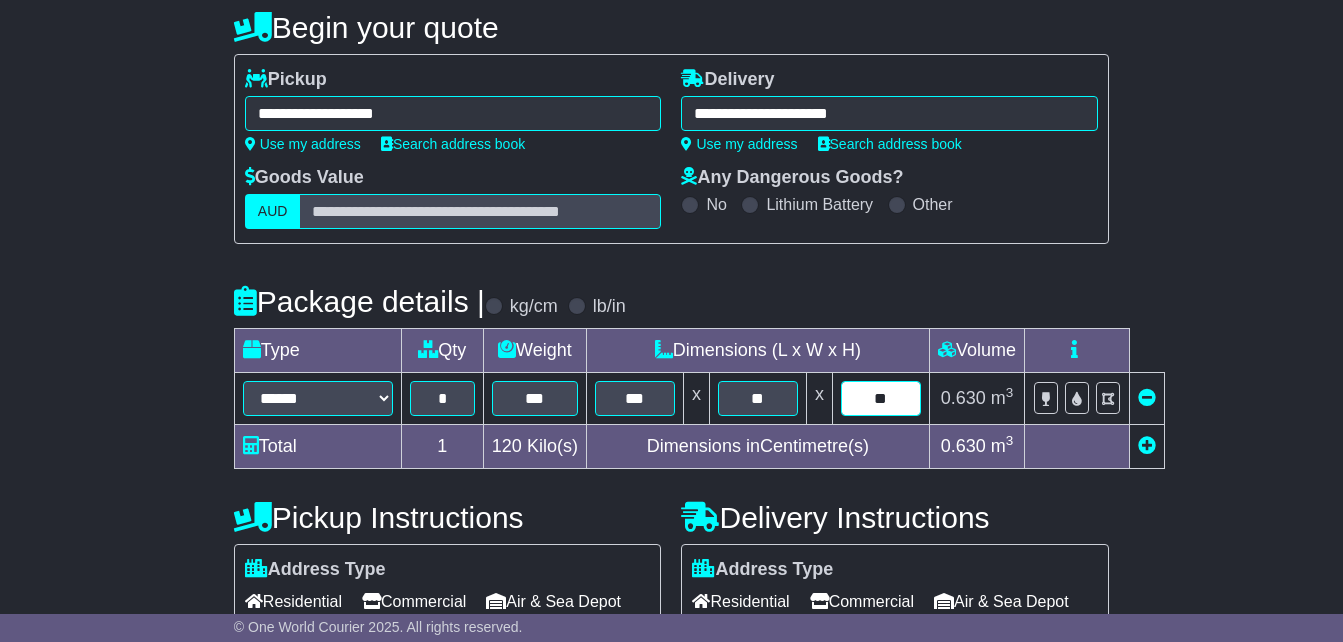 drag, startPoint x: 900, startPoint y: 427, endPoint x: 692, endPoint y: 408, distance: 208.86598 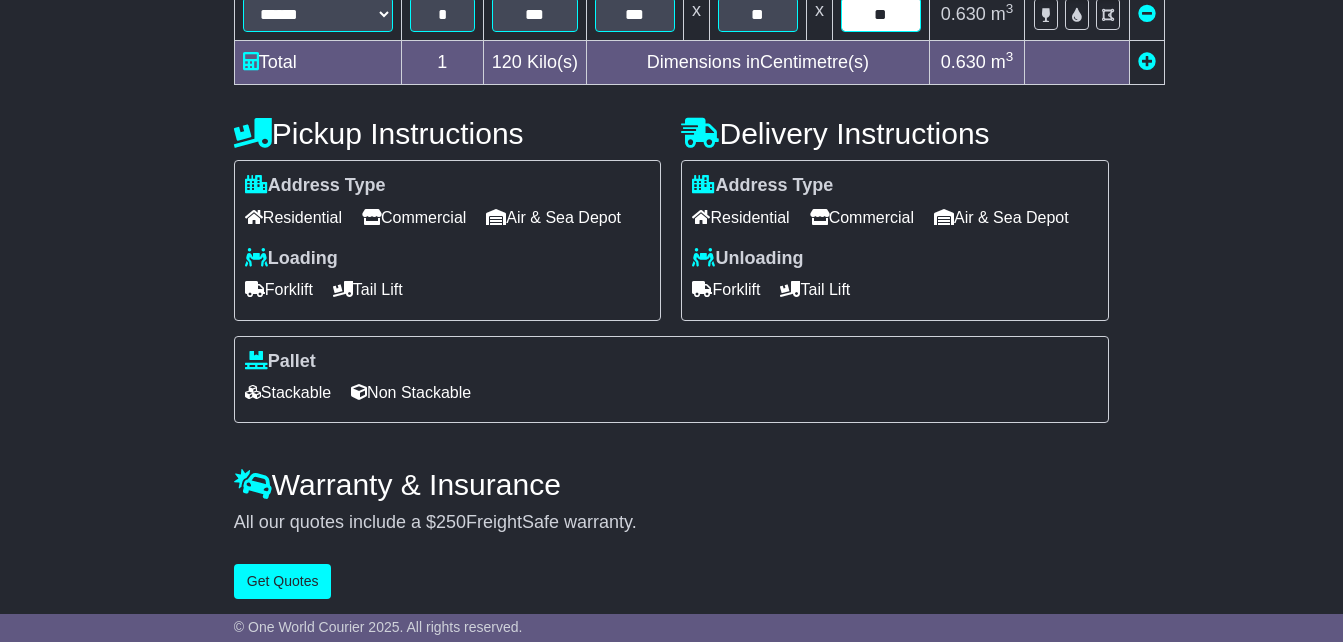 scroll, scrollTop: 600, scrollLeft: 0, axis: vertical 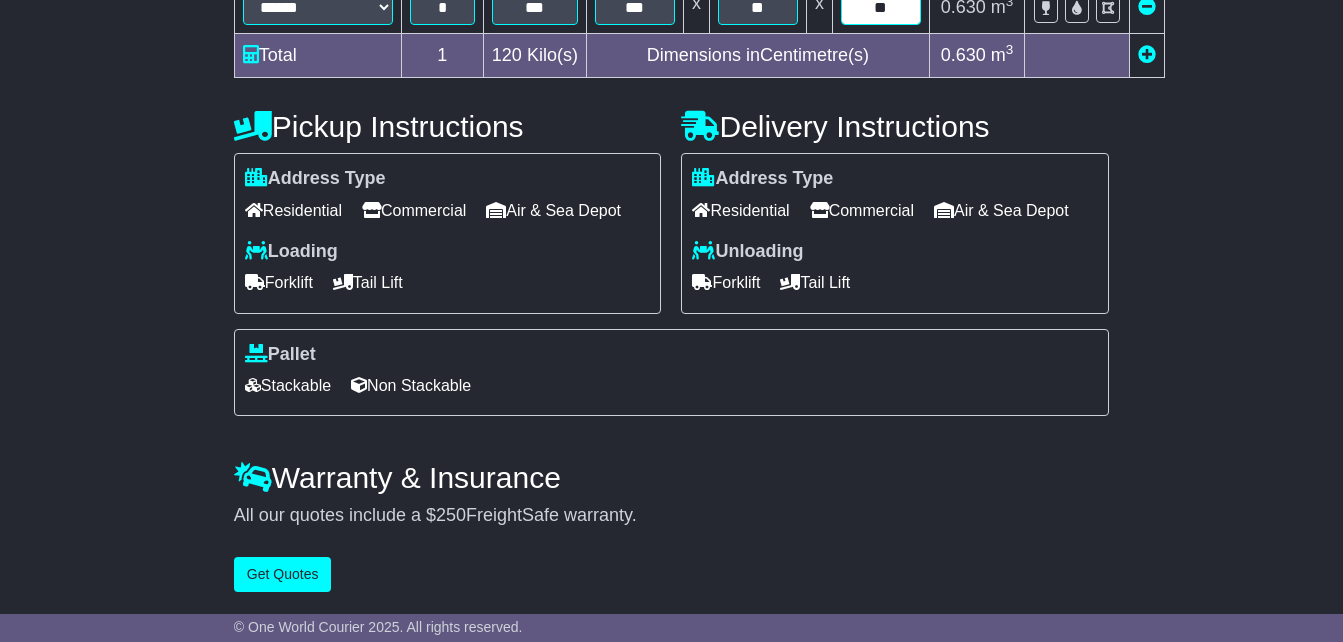 type on "**" 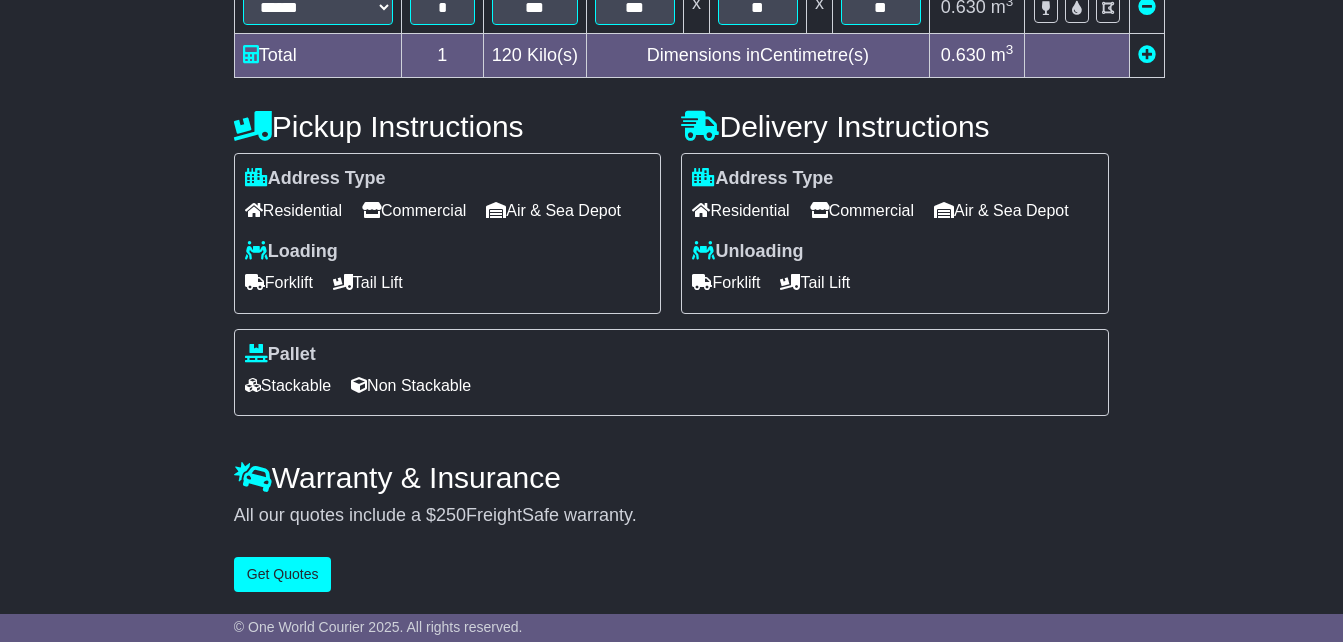 click on "Tail Lift" at bounding box center [815, 282] 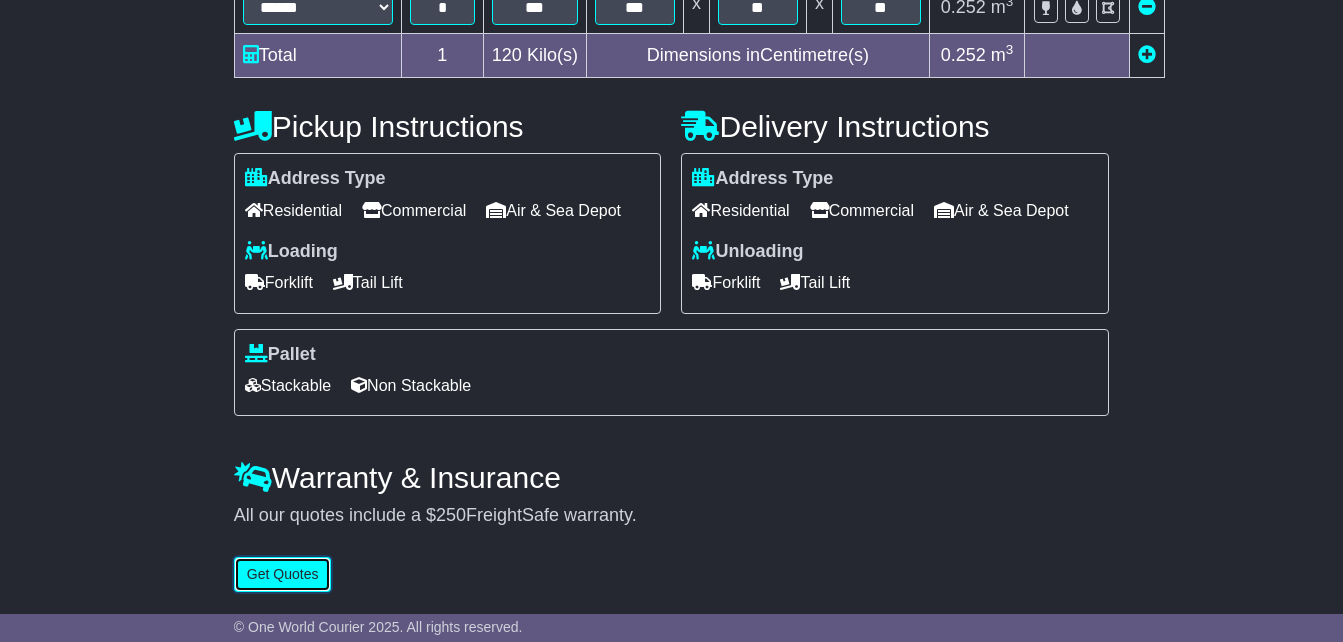 click on "Get Quotes" at bounding box center (283, 574) 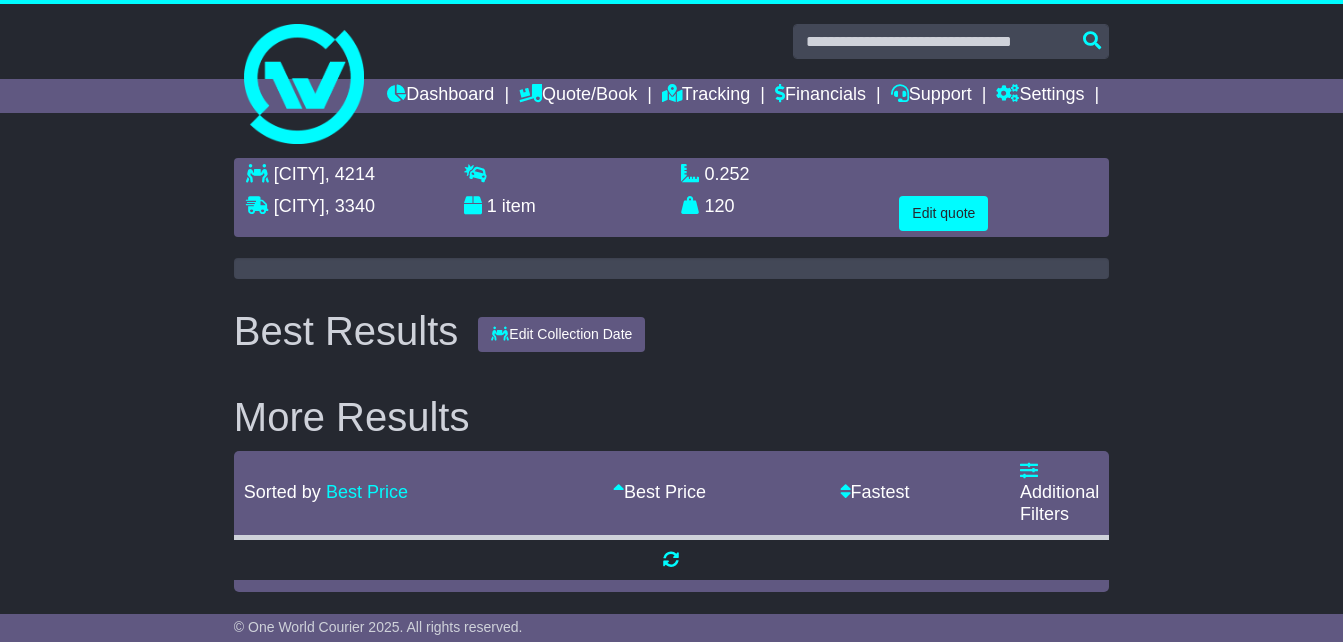 scroll, scrollTop: 0, scrollLeft: 0, axis: both 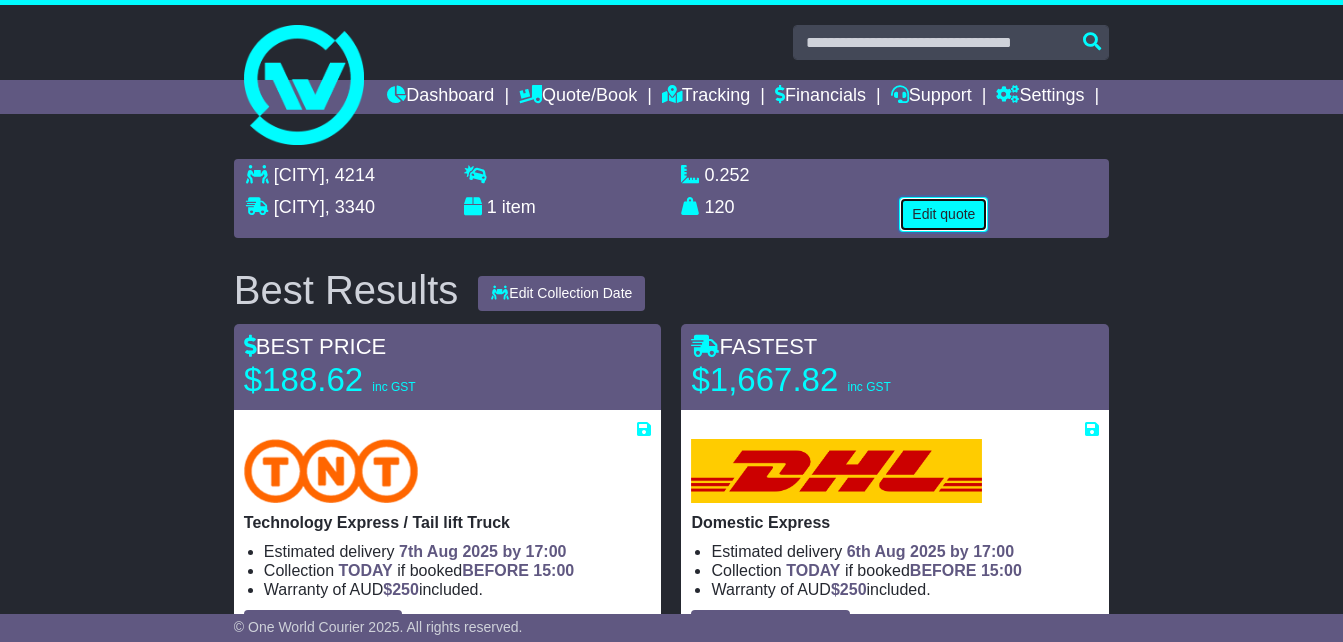 click on "Edit quote" at bounding box center [943, 214] 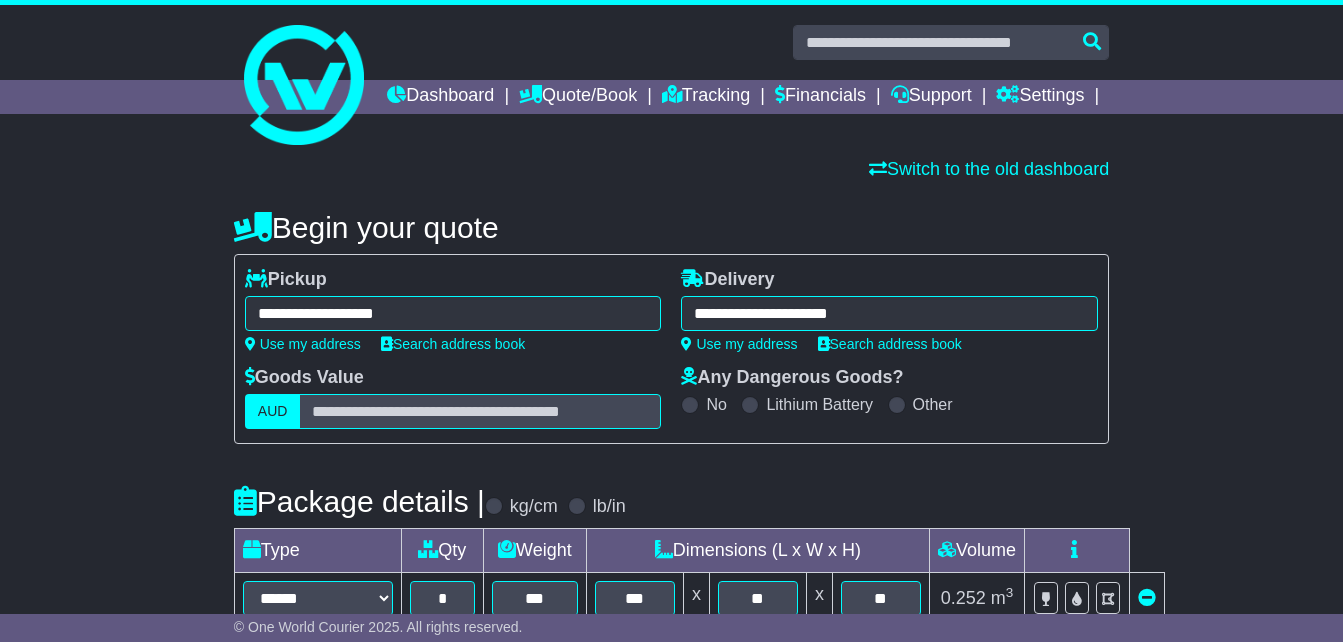 click on "**********" at bounding box center (889, 313) 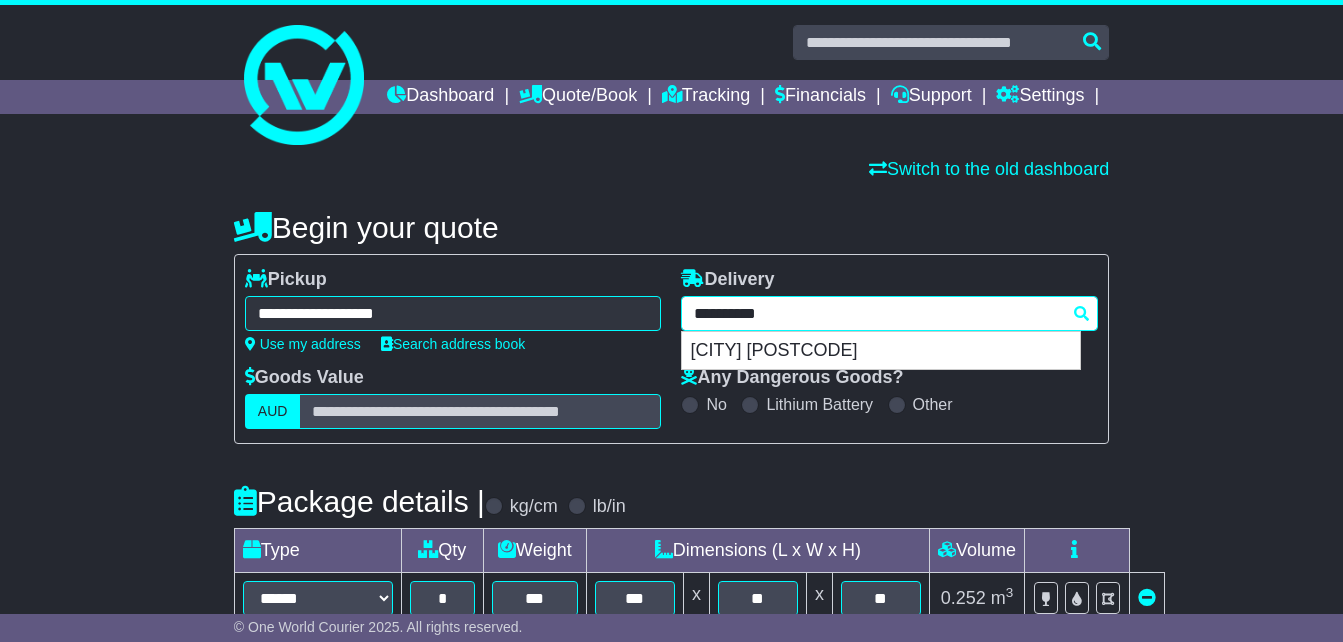 drag, startPoint x: 890, startPoint y: 345, endPoint x: 515, endPoint y: 313, distance: 376.36285 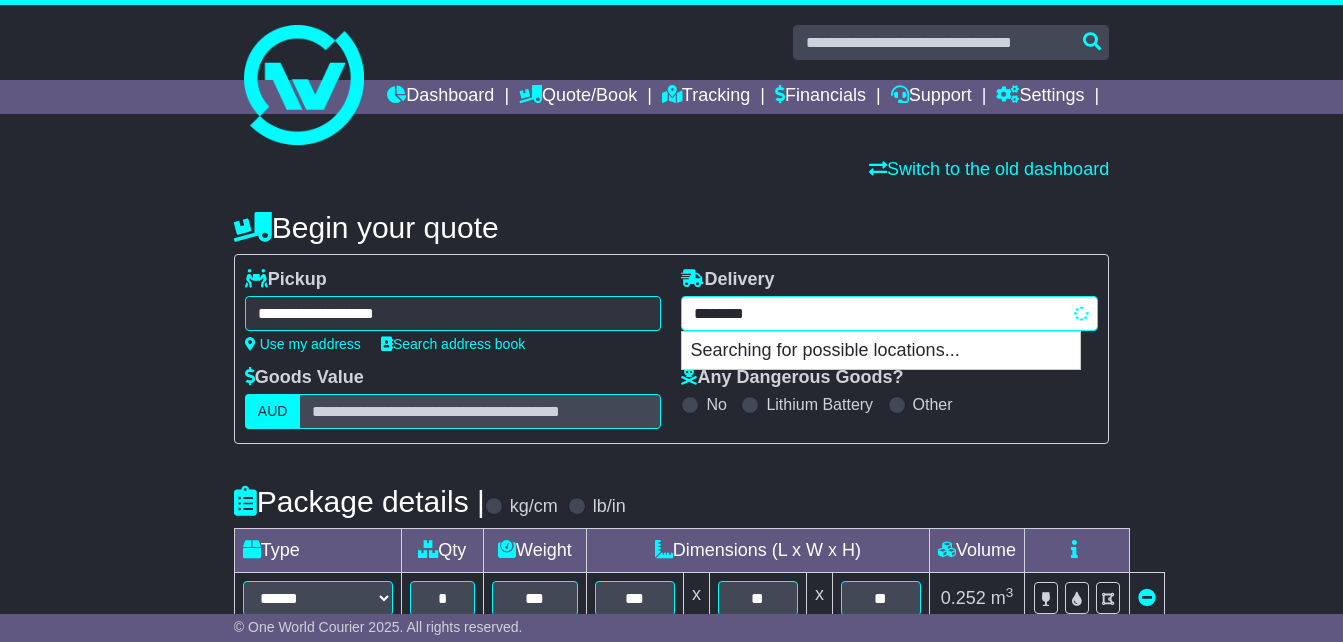 type on "*********" 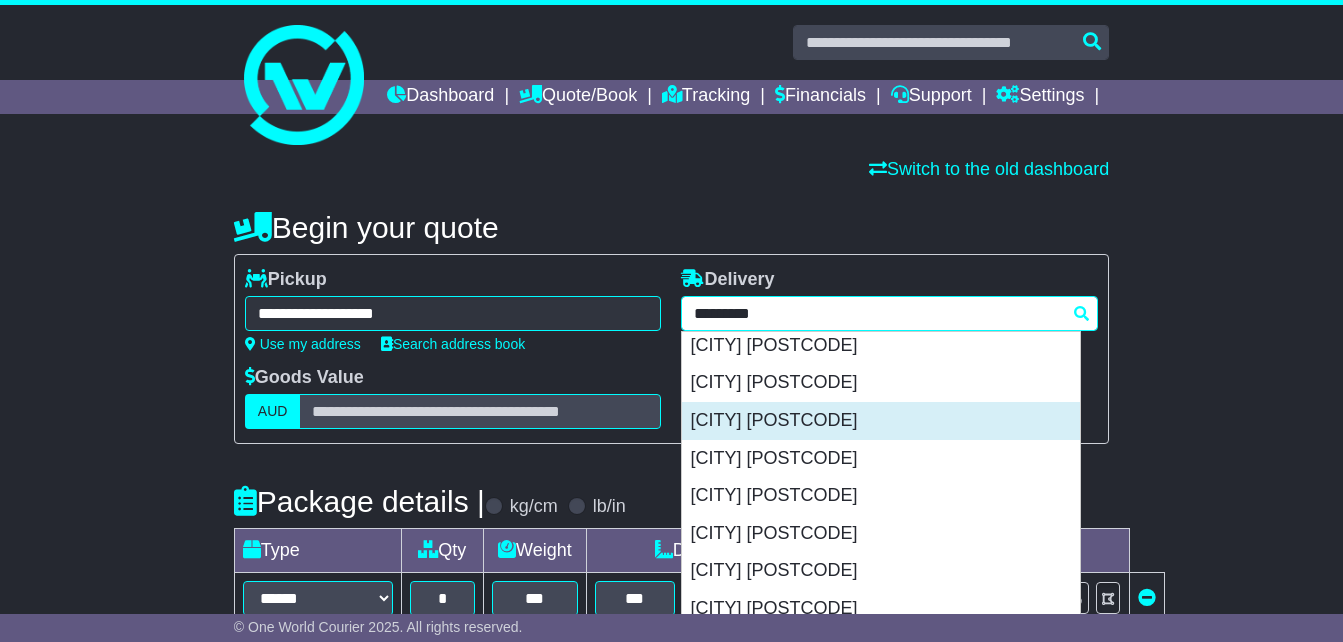 scroll, scrollTop: 200, scrollLeft: 0, axis: vertical 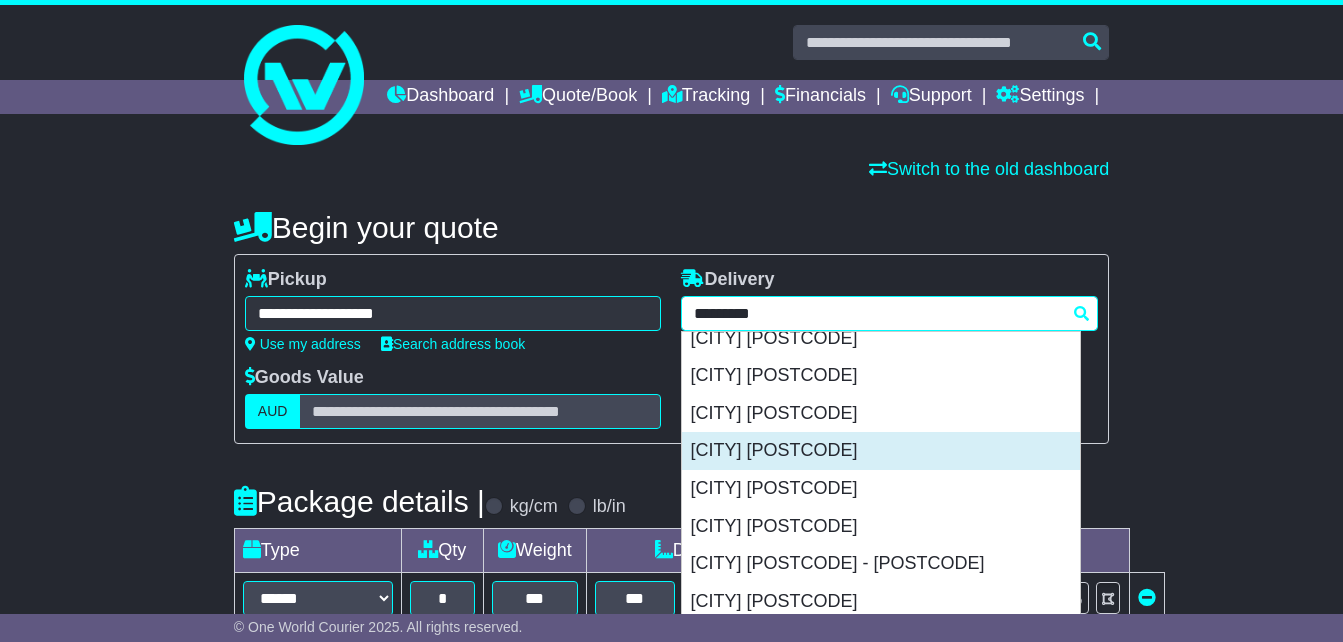 click on "[CITY] [POSTCODE]" at bounding box center (881, 451) 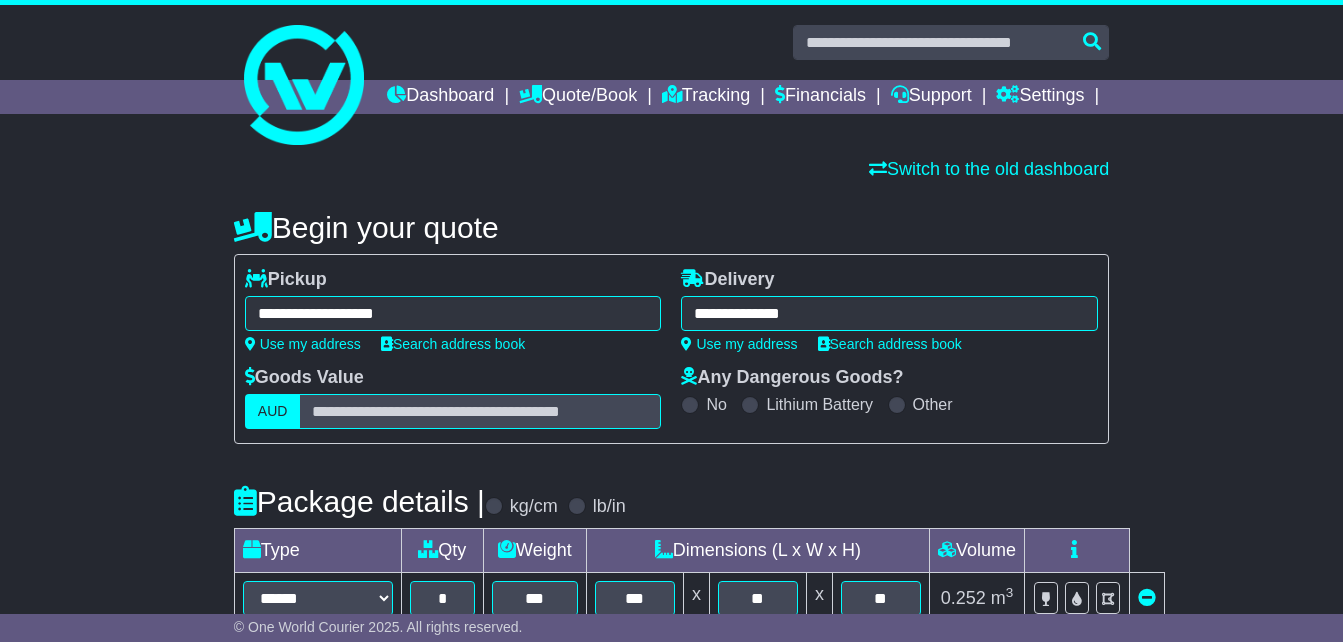 type on "**********" 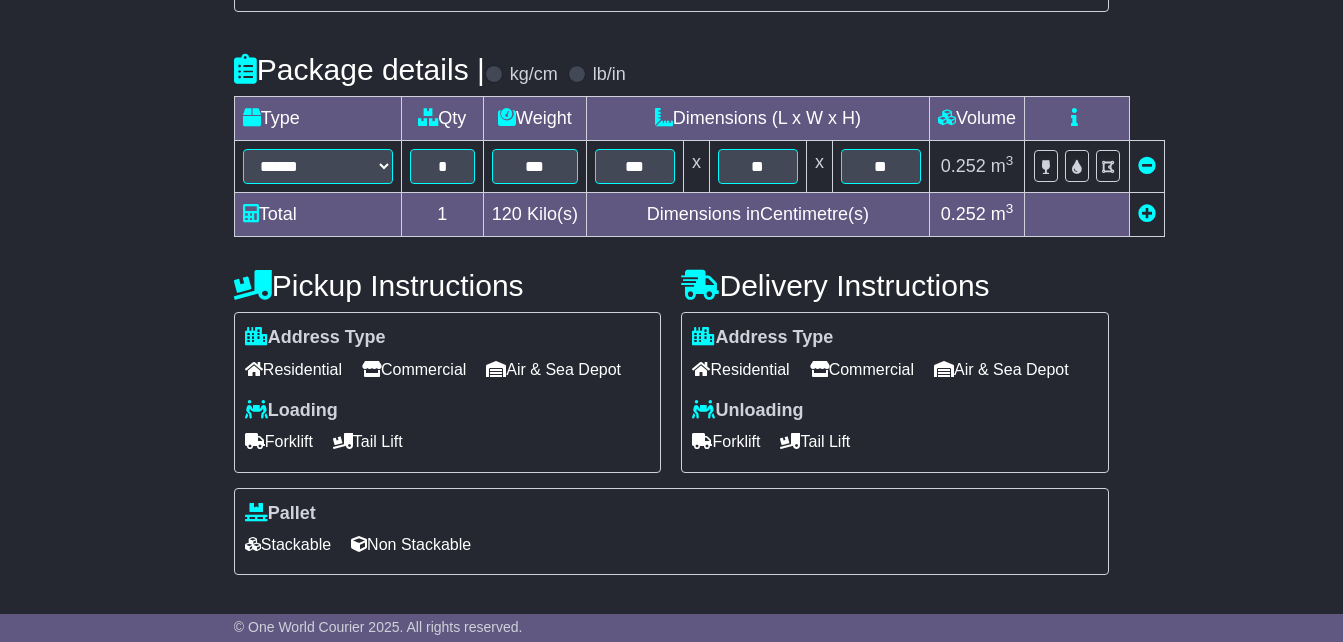 scroll, scrollTop: 500, scrollLeft: 0, axis: vertical 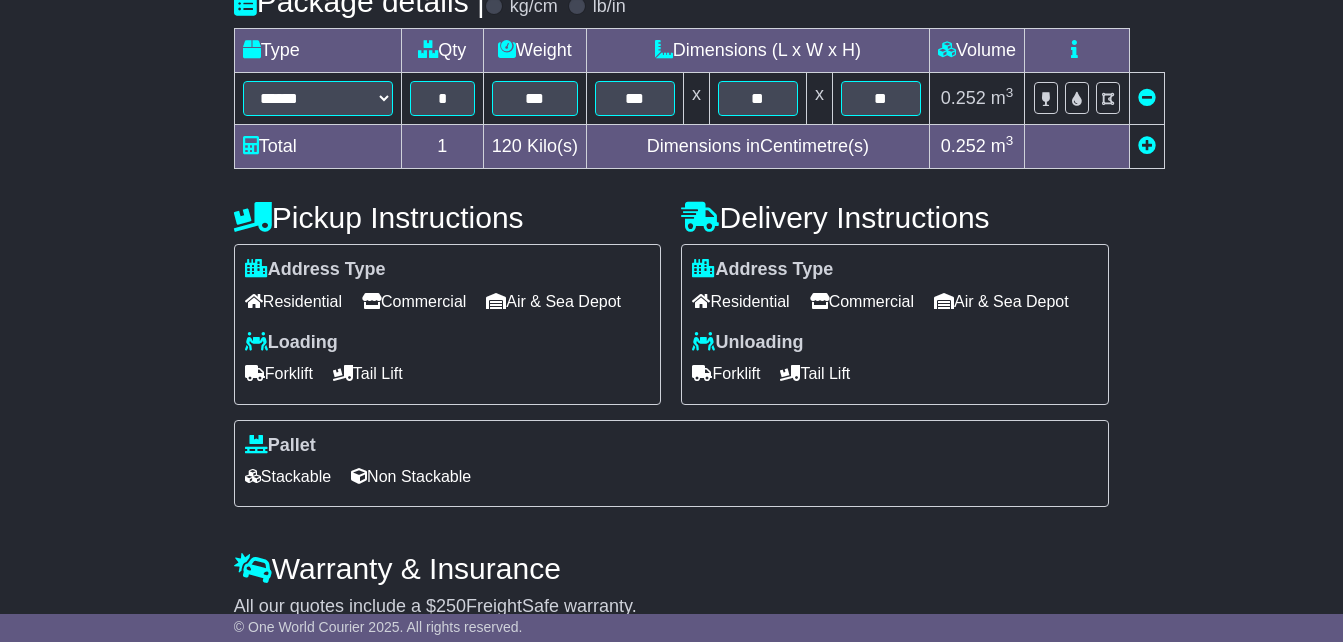 click on "Forklift" at bounding box center [726, 373] 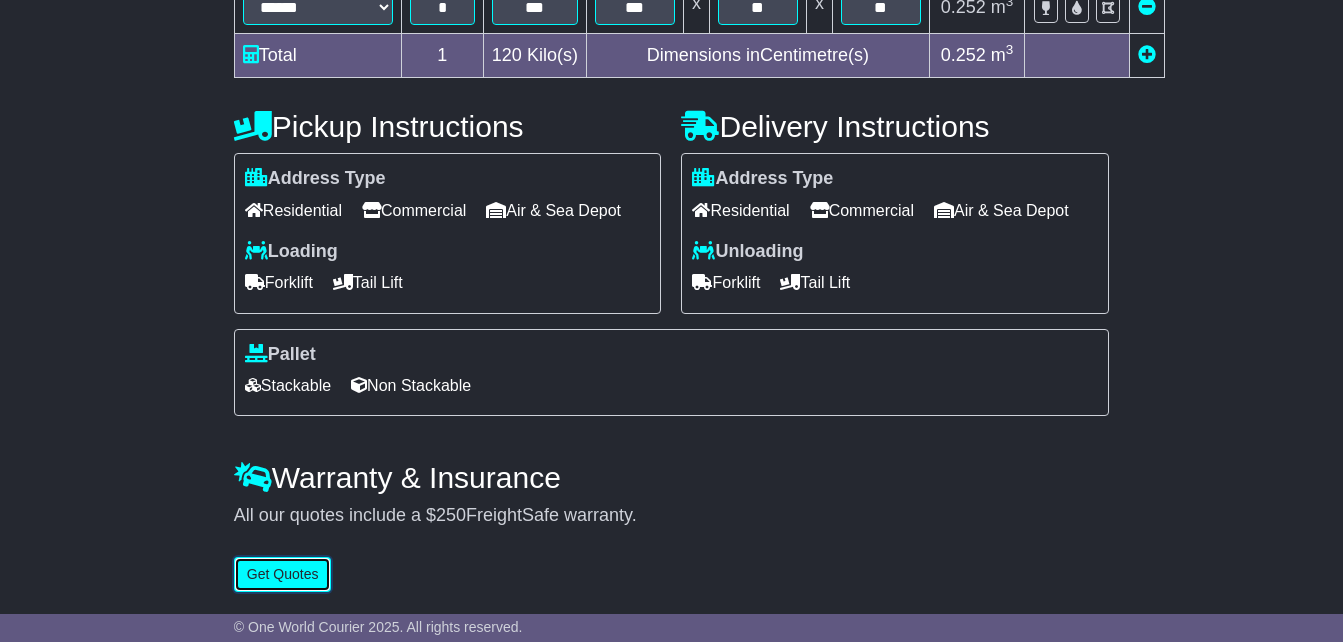 click on "Get Quotes" at bounding box center [283, 574] 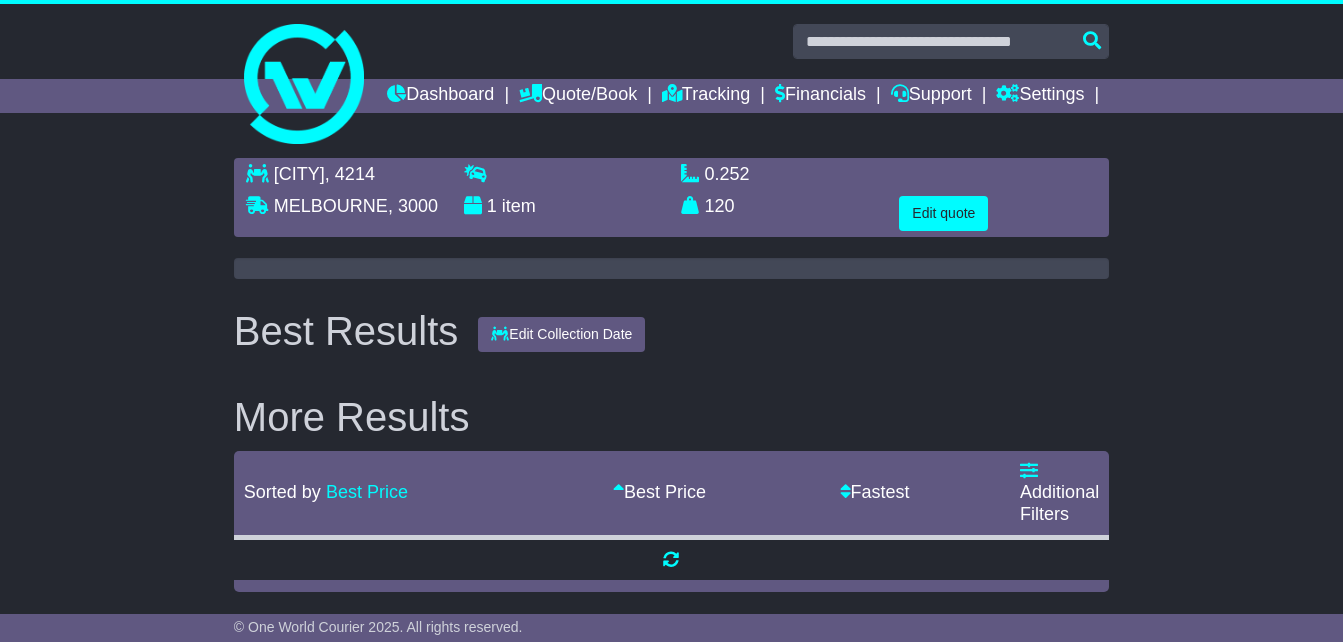 scroll, scrollTop: 0, scrollLeft: 0, axis: both 